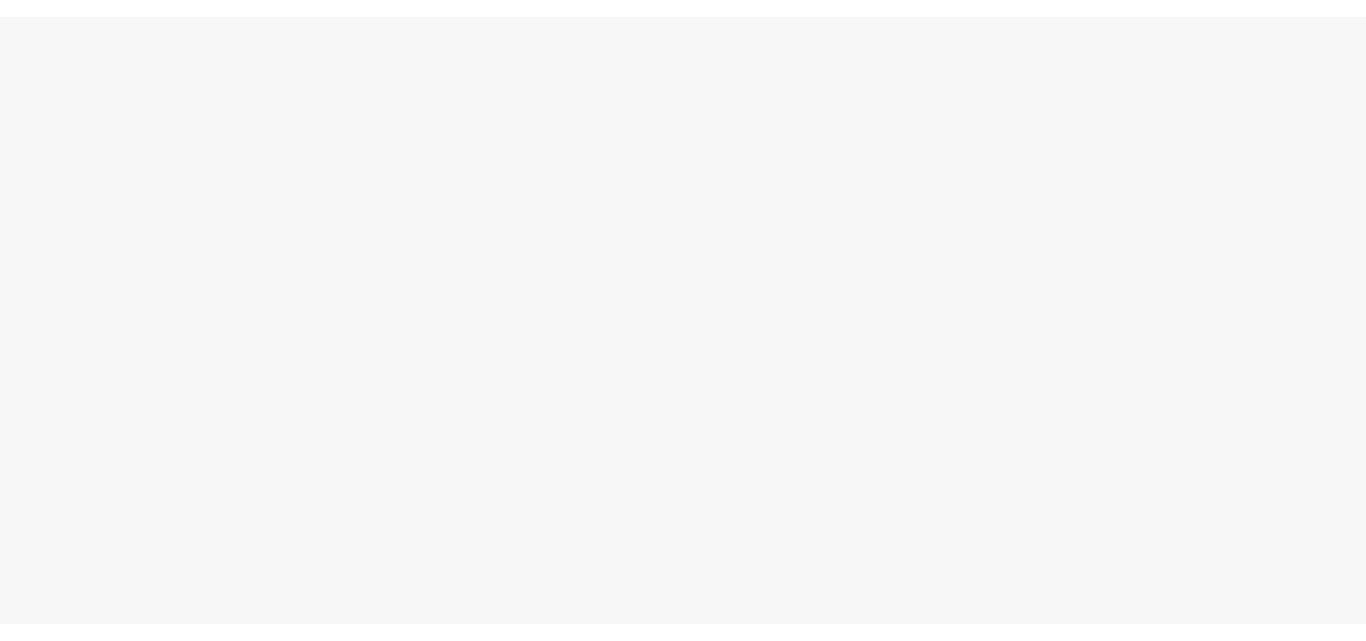 scroll, scrollTop: 0, scrollLeft: 0, axis: both 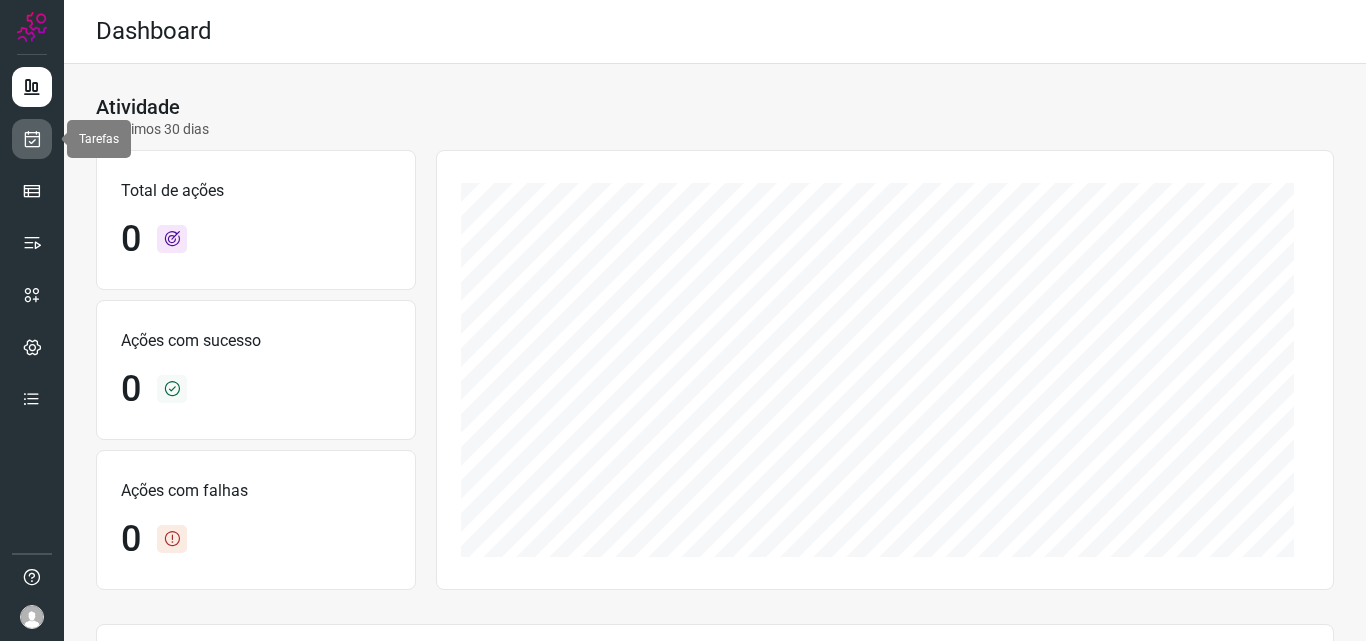 click at bounding box center (32, 139) 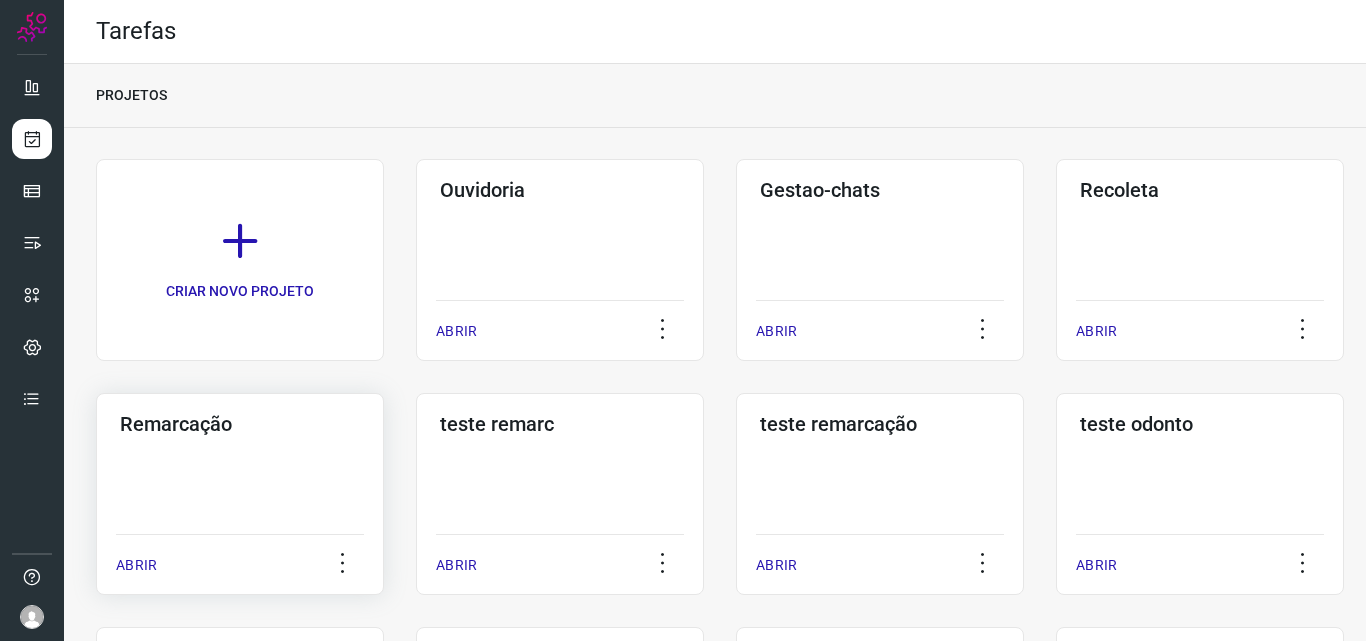 click on "Remarcação" at bounding box center (240, 424) 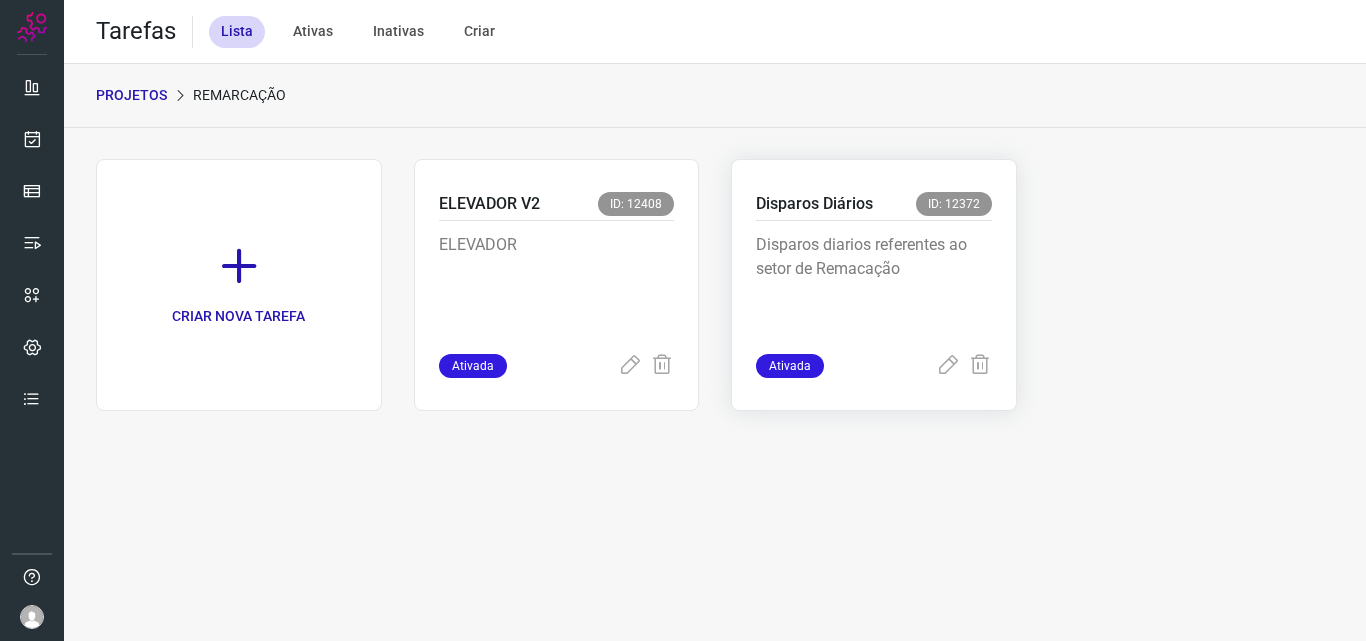 click on "Disparos diarios referentes ao setor de Remacação" at bounding box center (874, 283) 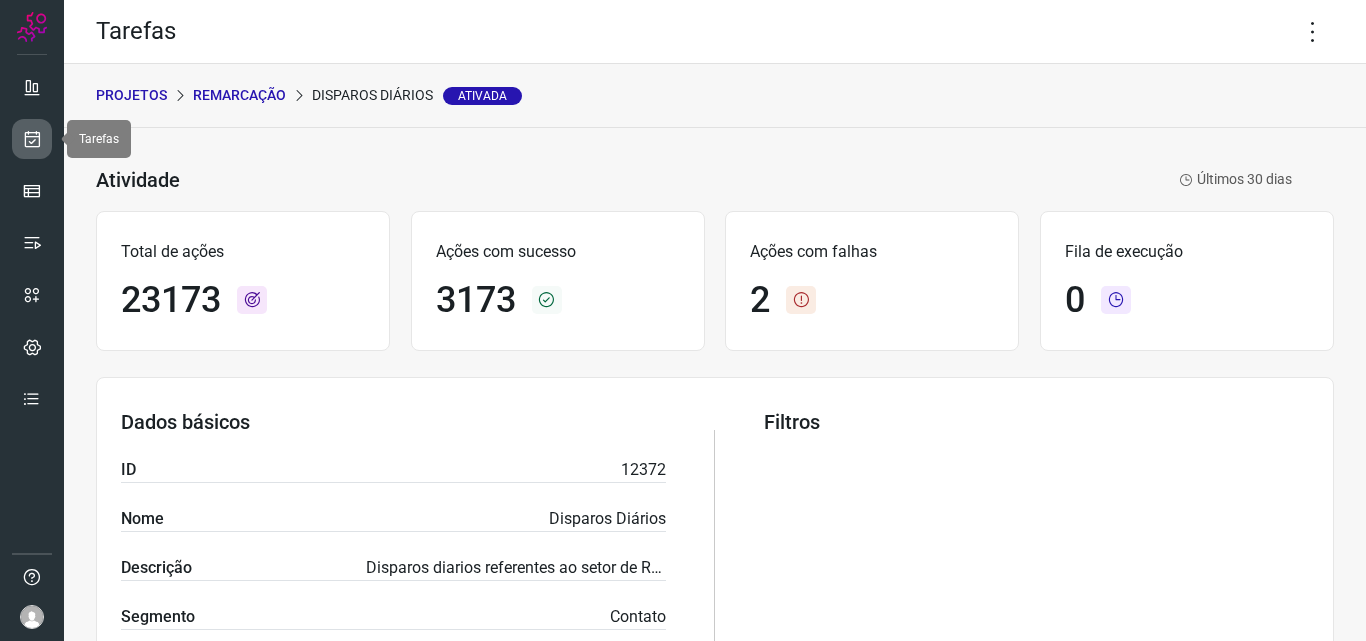 click at bounding box center (32, 139) 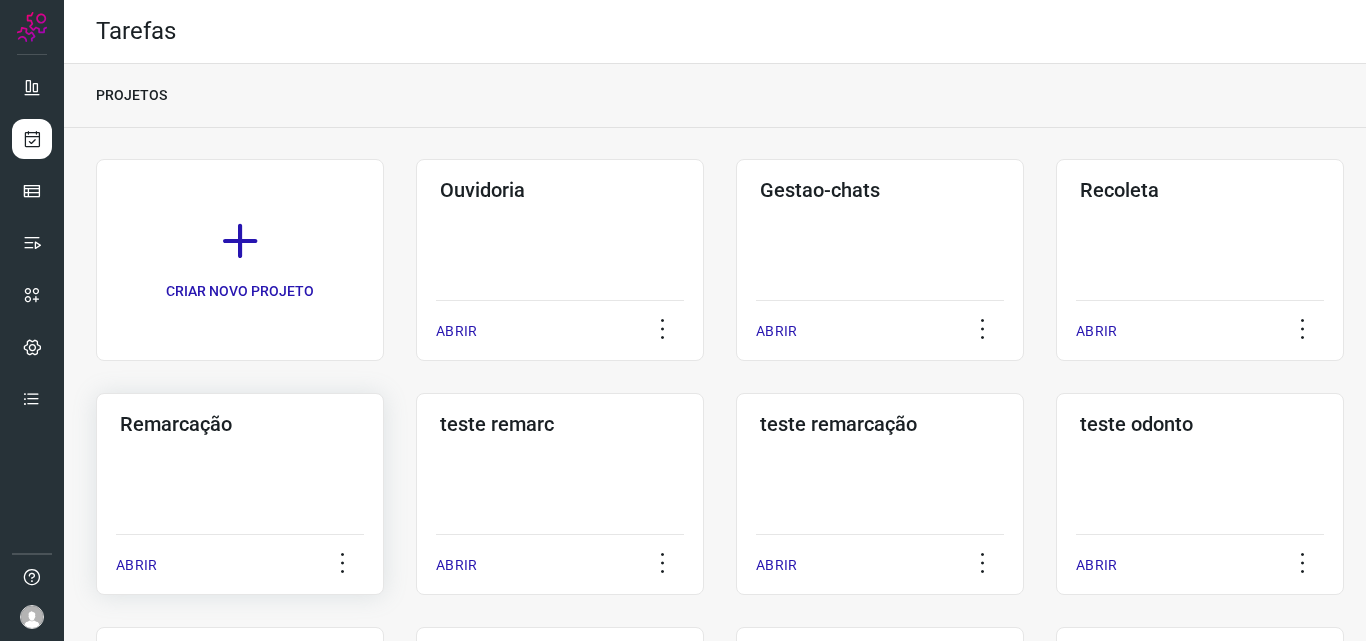 click on "Remarcação  ABRIR" 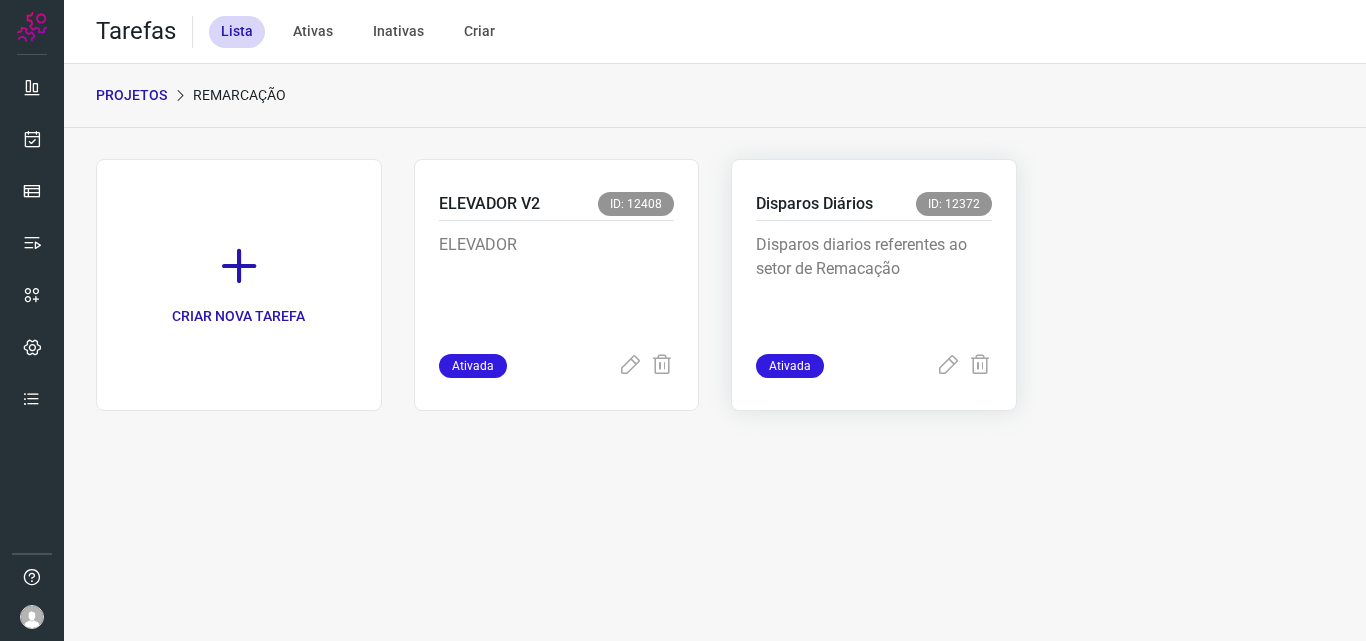 click on "Disparos diarios referentes ao setor de Remacação" at bounding box center (874, 283) 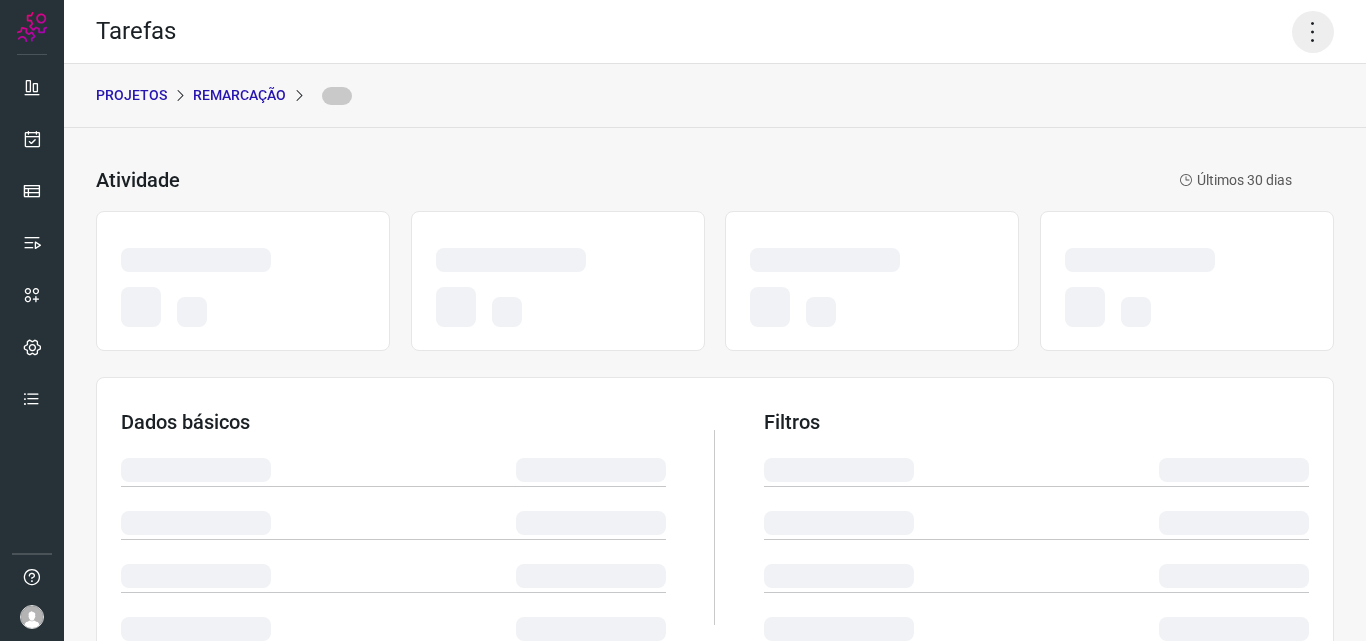 click 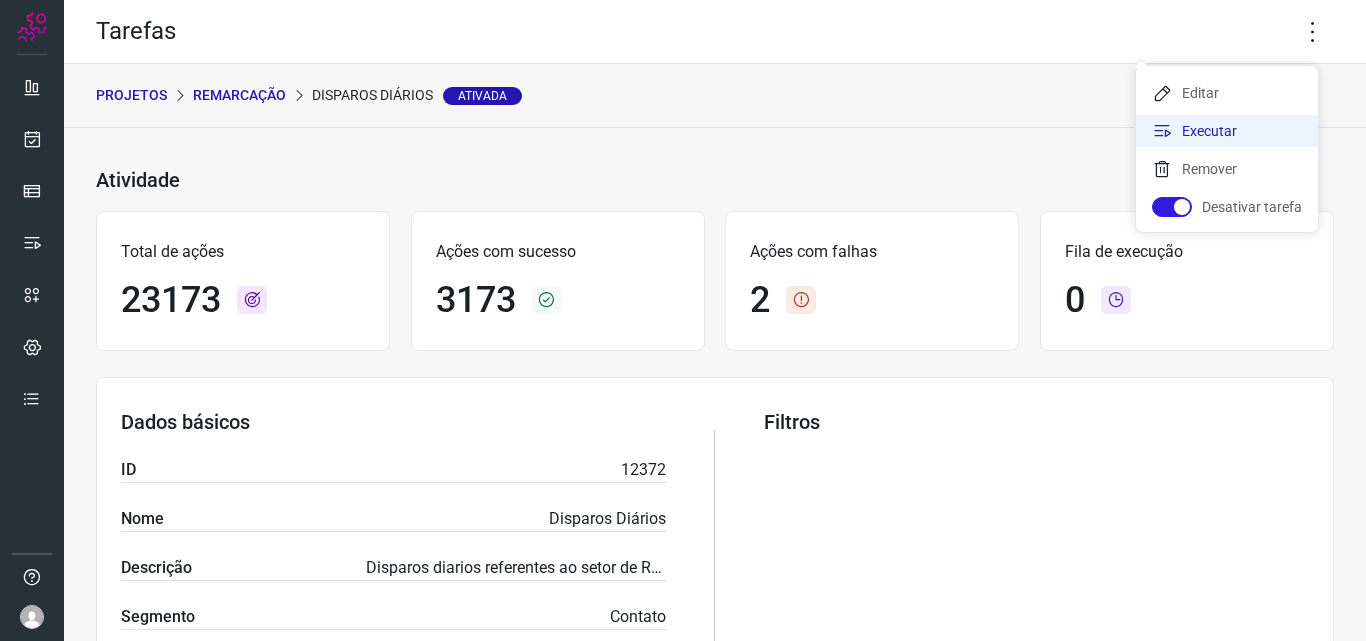 click on "Executar" 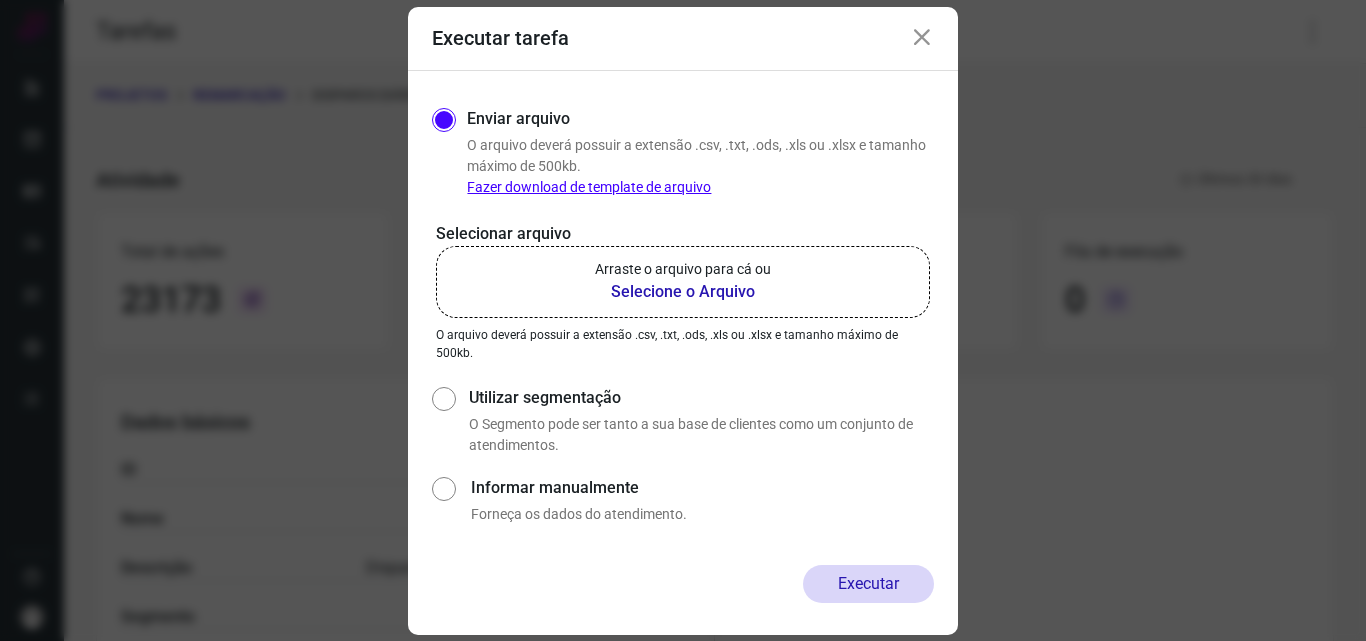 click on "Selecione o Arquivo" at bounding box center [683, 292] 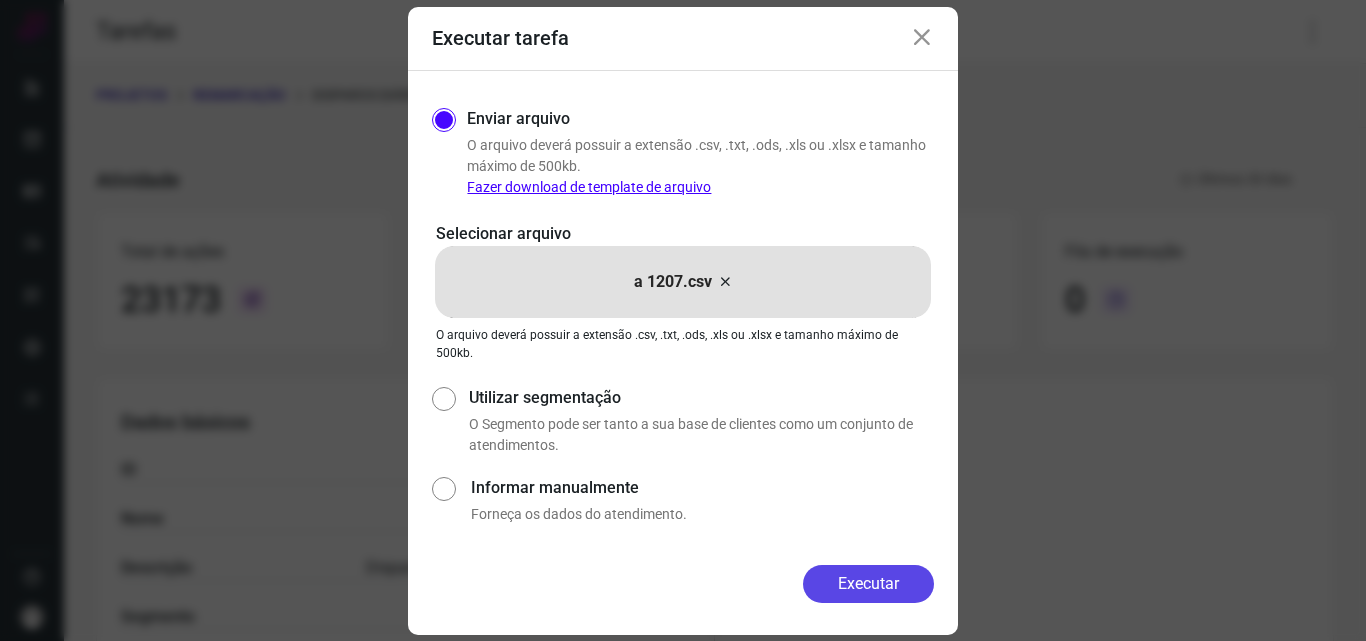 click on "Executar" at bounding box center [868, 584] 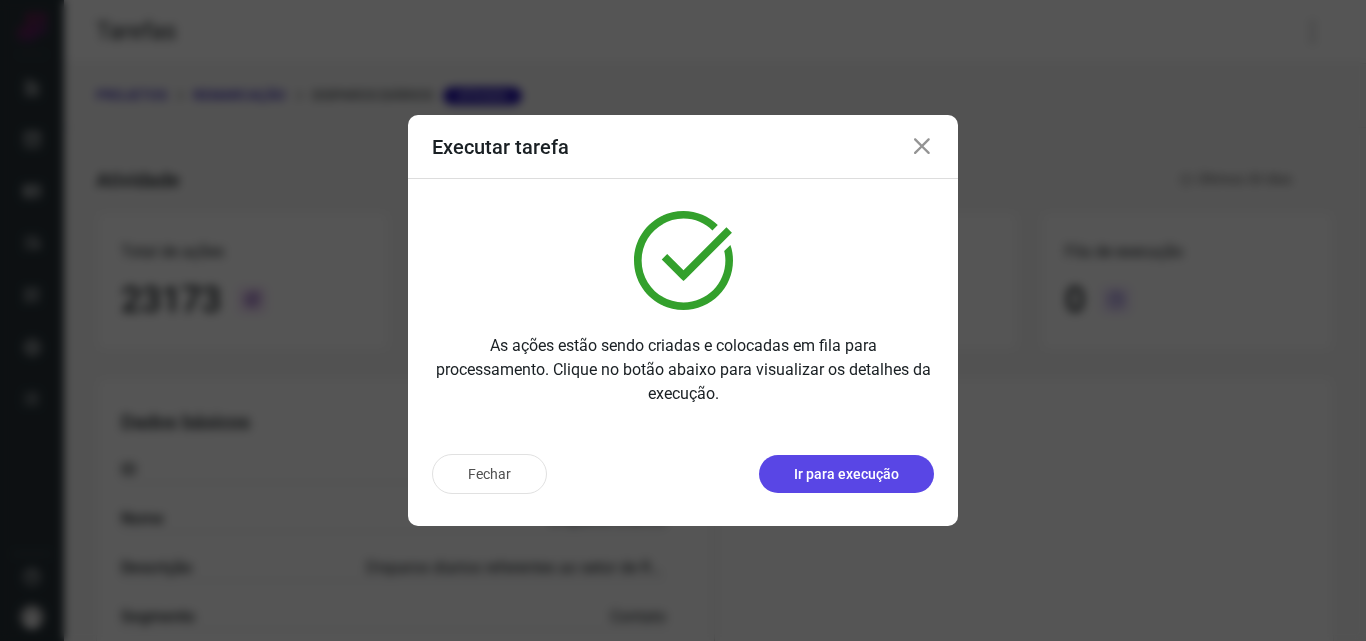 click on "Ir para execução" at bounding box center [846, 474] 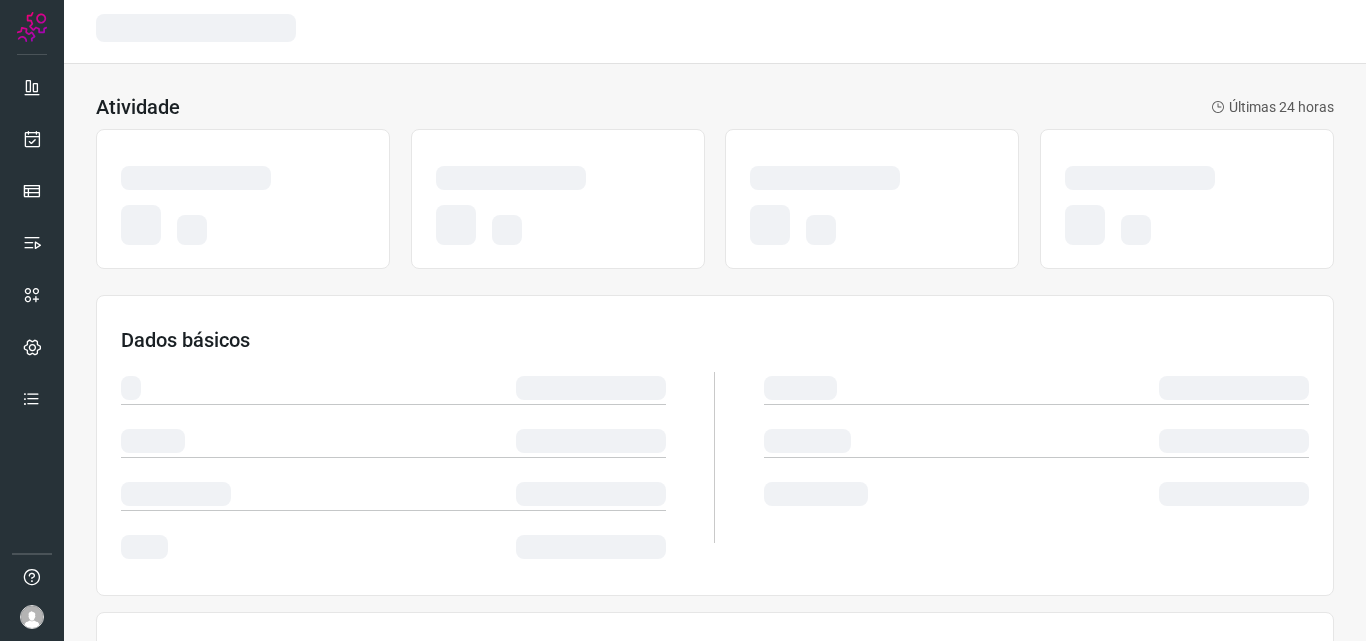scroll, scrollTop: 0, scrollLeft: 0, axis: both 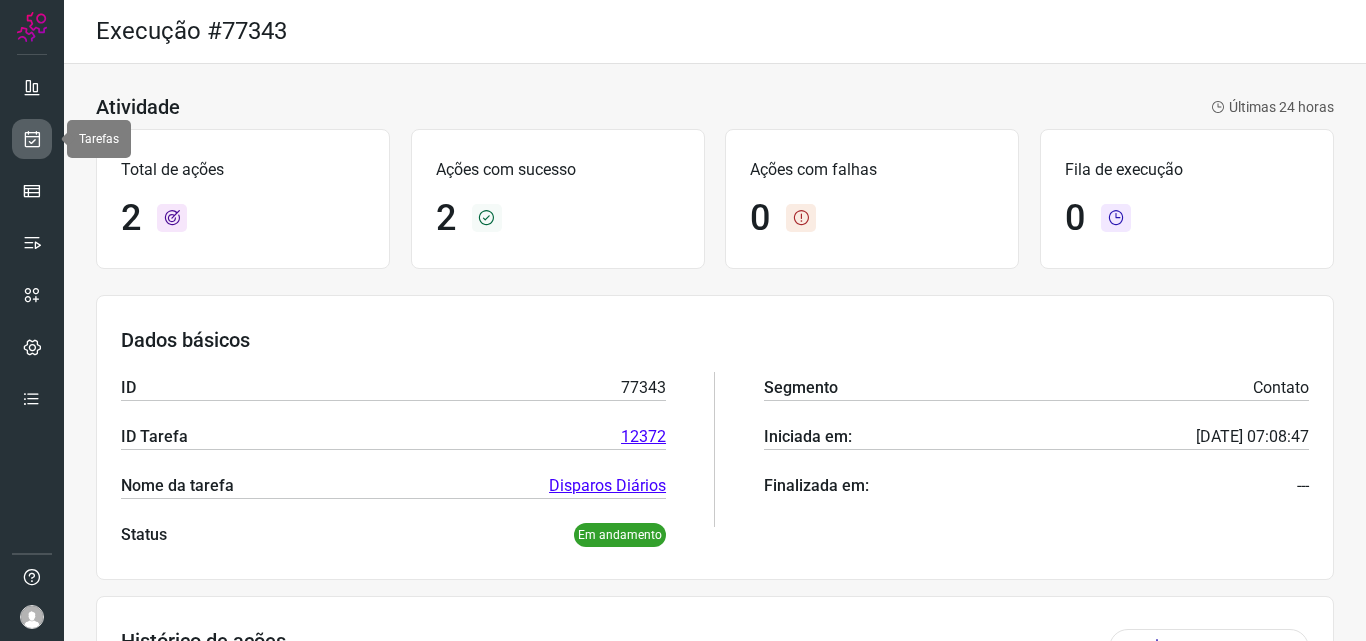 click at bounding box center (32, 139) 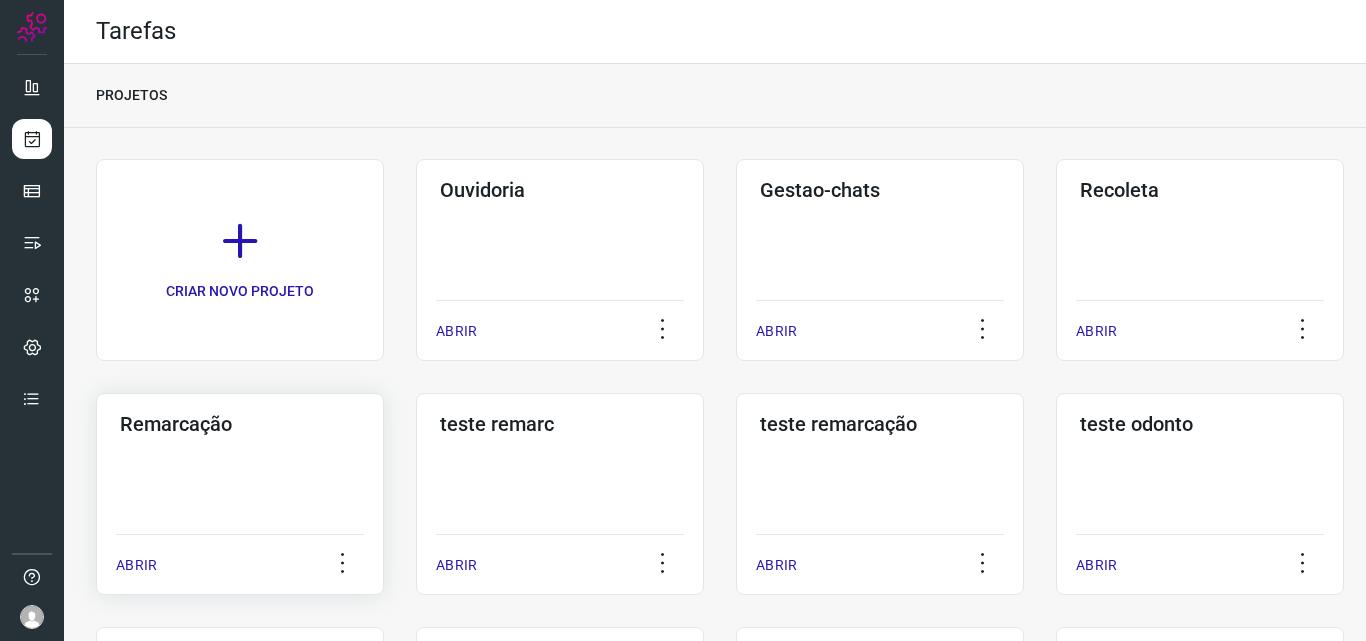 click on "Remarcação  ABRIR" 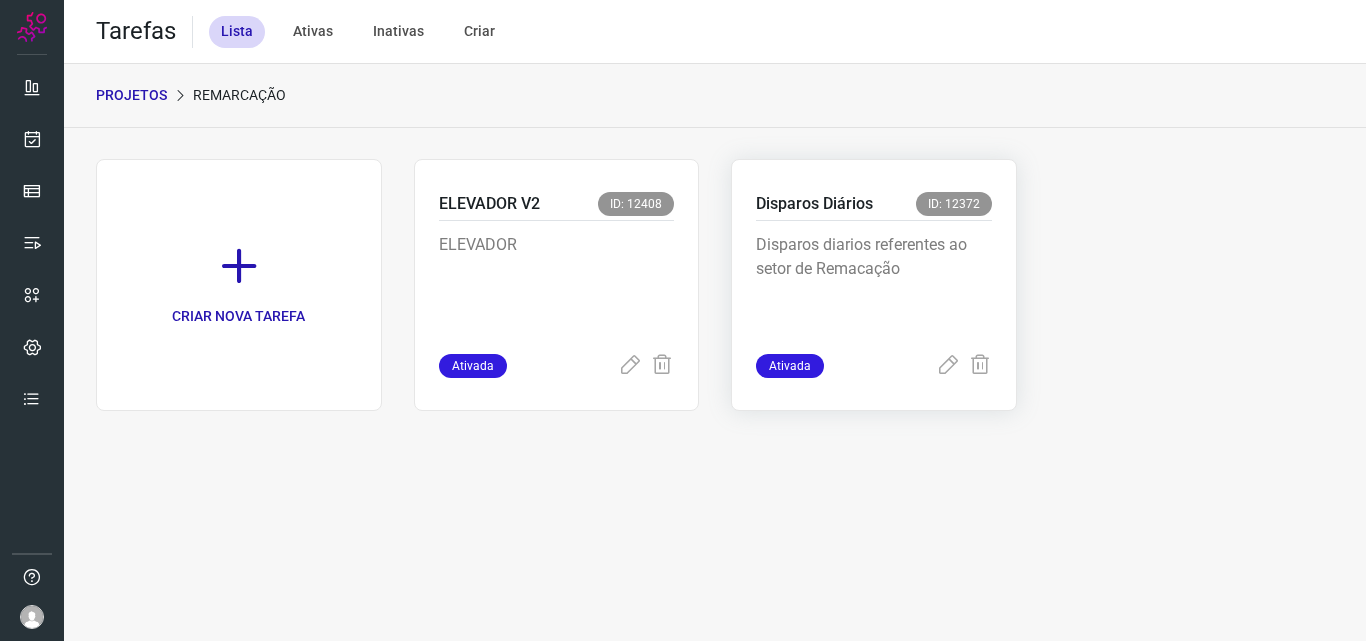 click on "Disparos Diários ID: 12372" at bounding box center (874, 206) 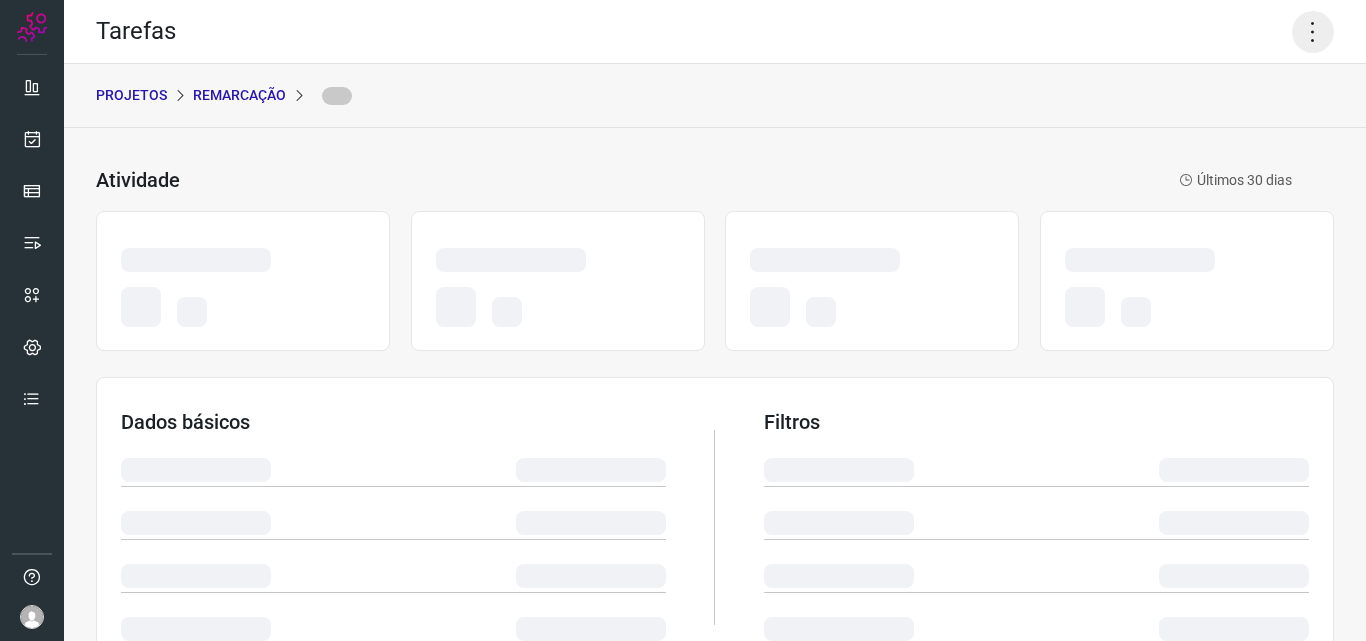 click 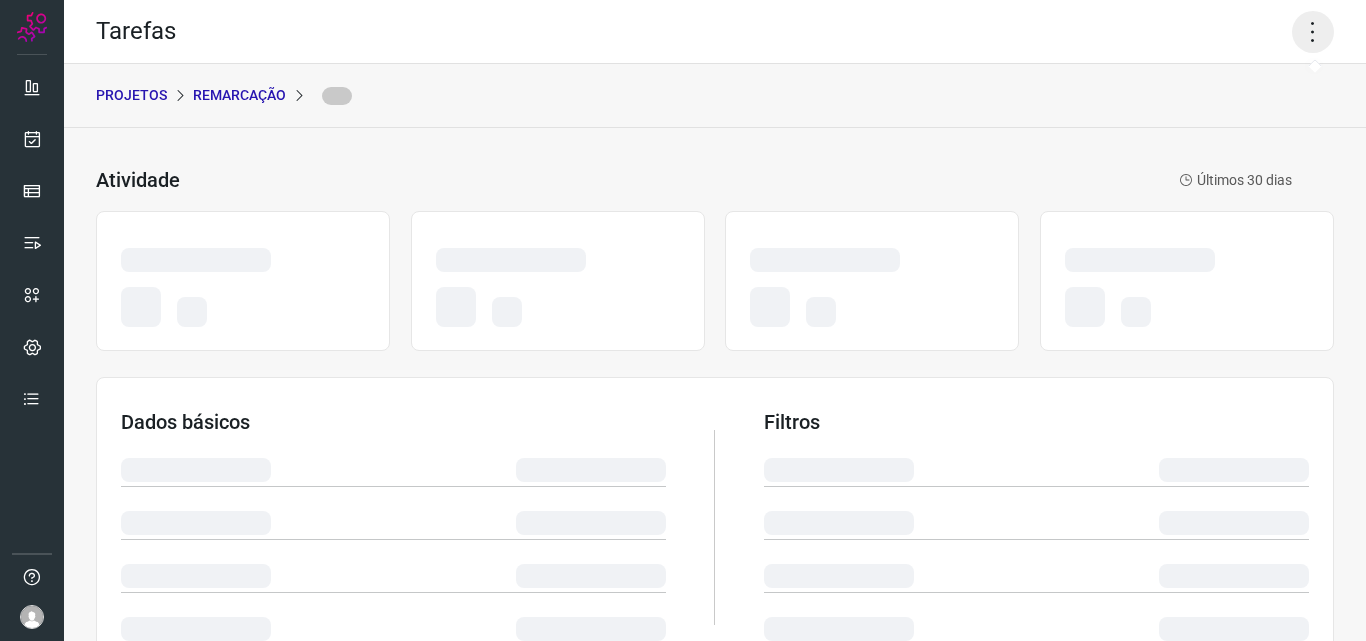 click 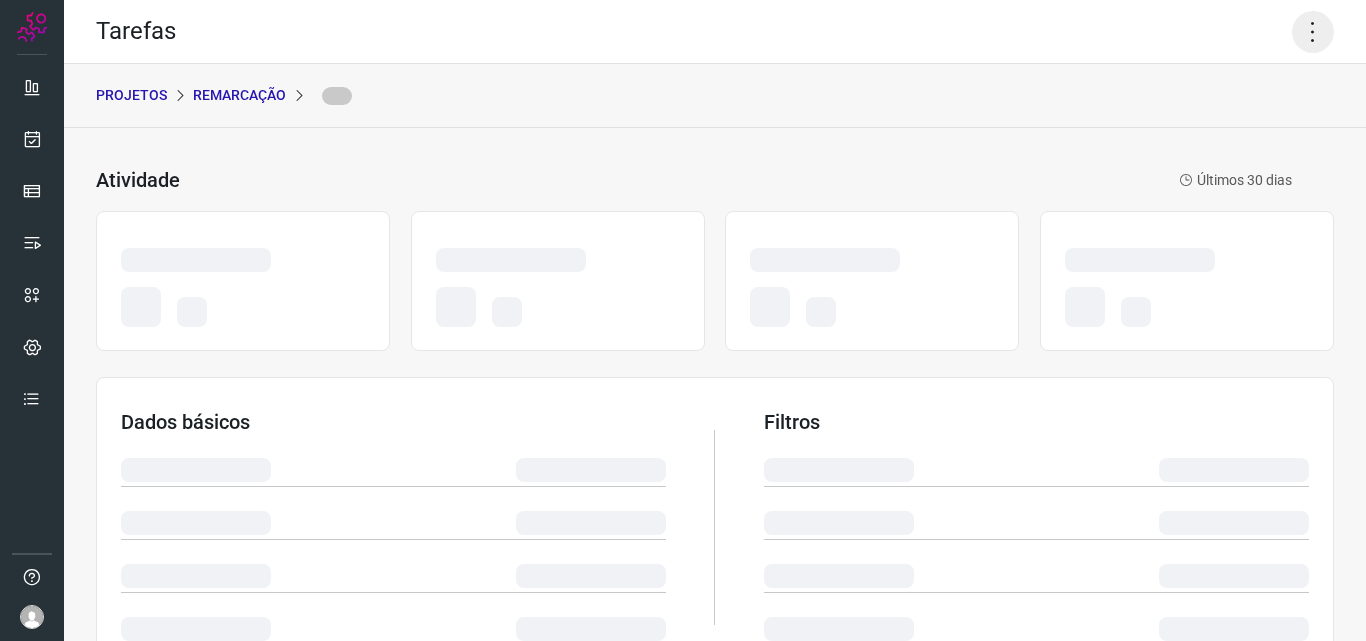 click 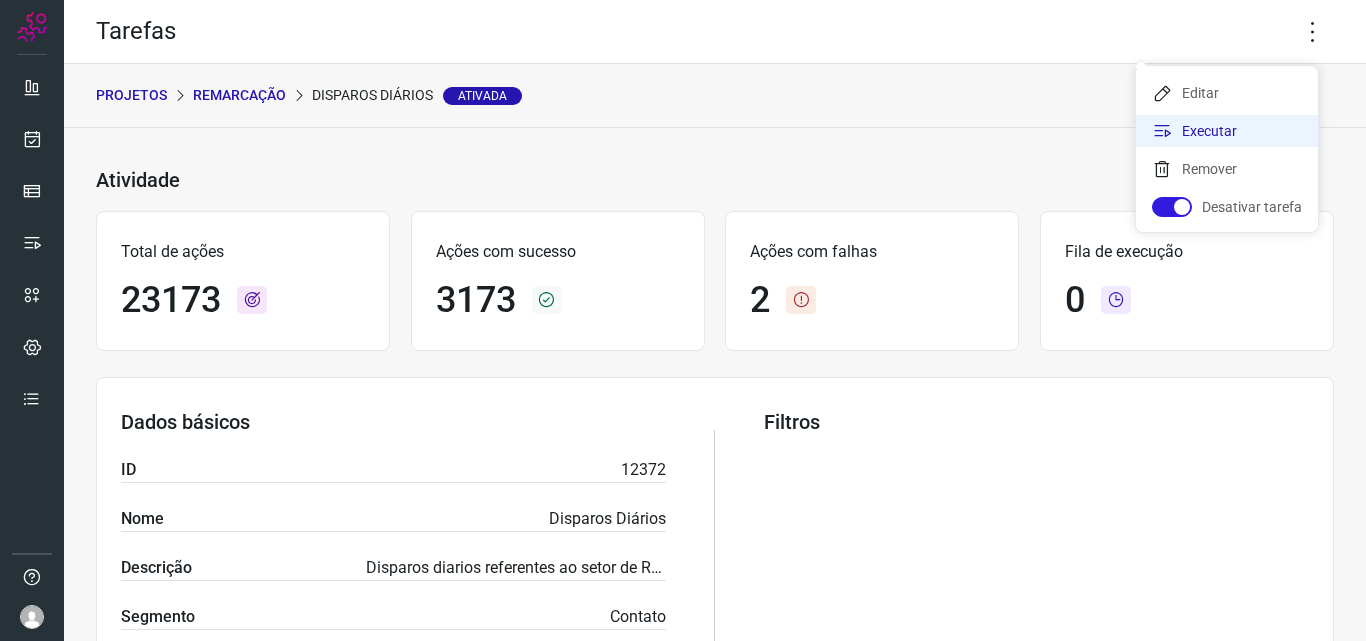 click on "Executar" 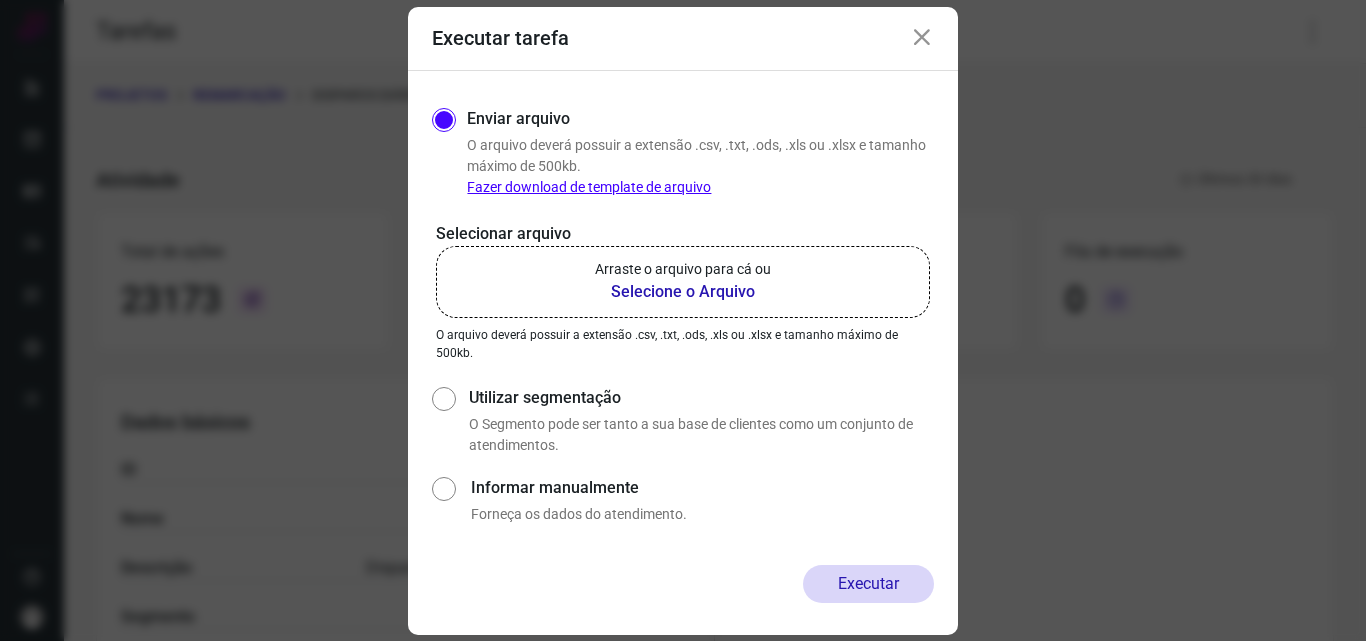 click on "Arraste o arquivo para cá ou" at bounding box center [683, 269] 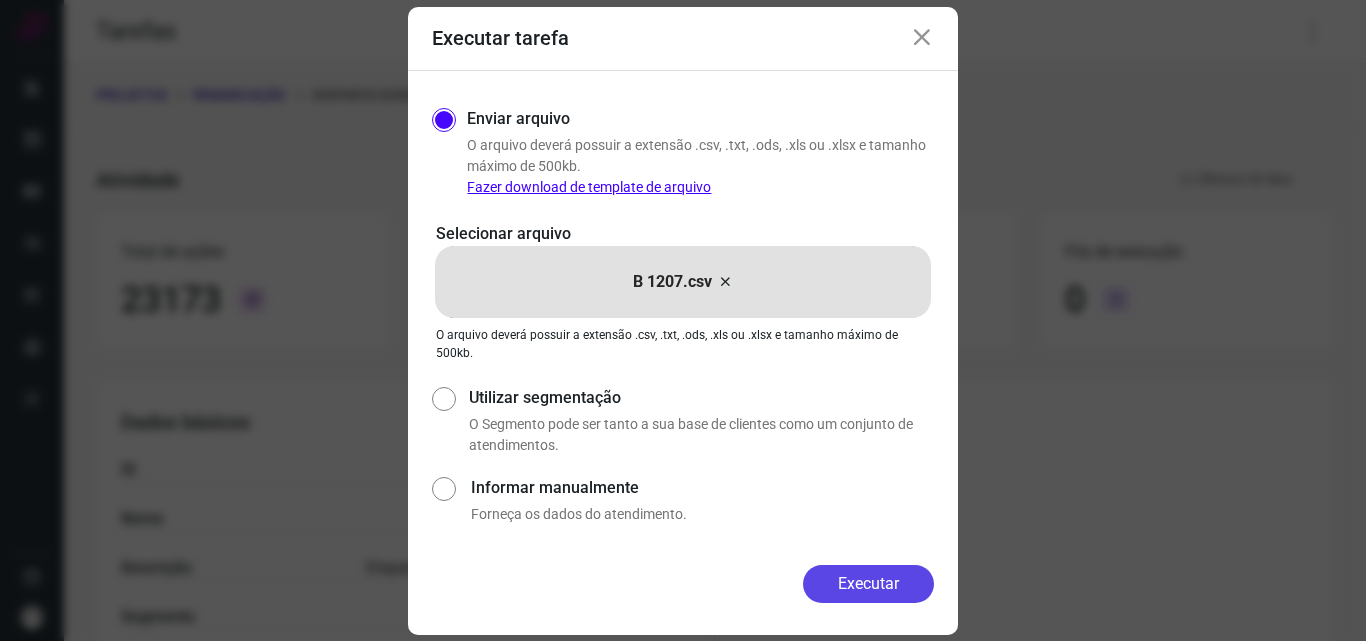 click on "Executar" at bounding box center [868, 584] 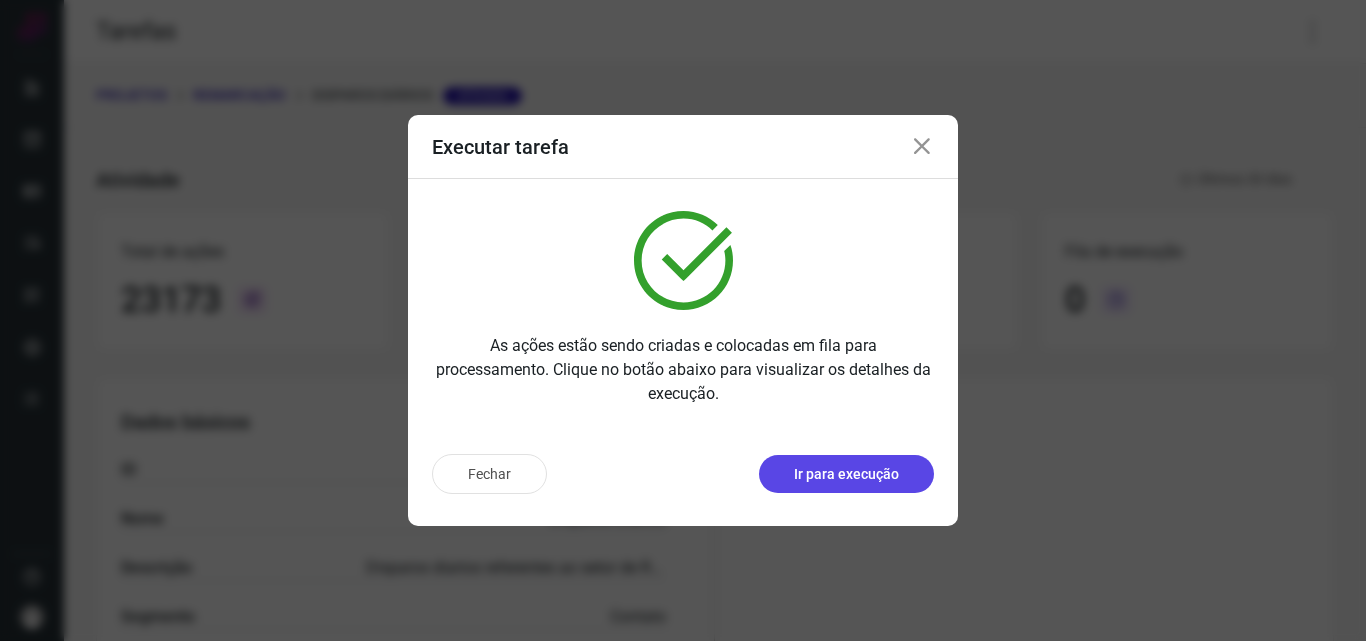 click on "Ir para execução" at bounding box center [846, 474] 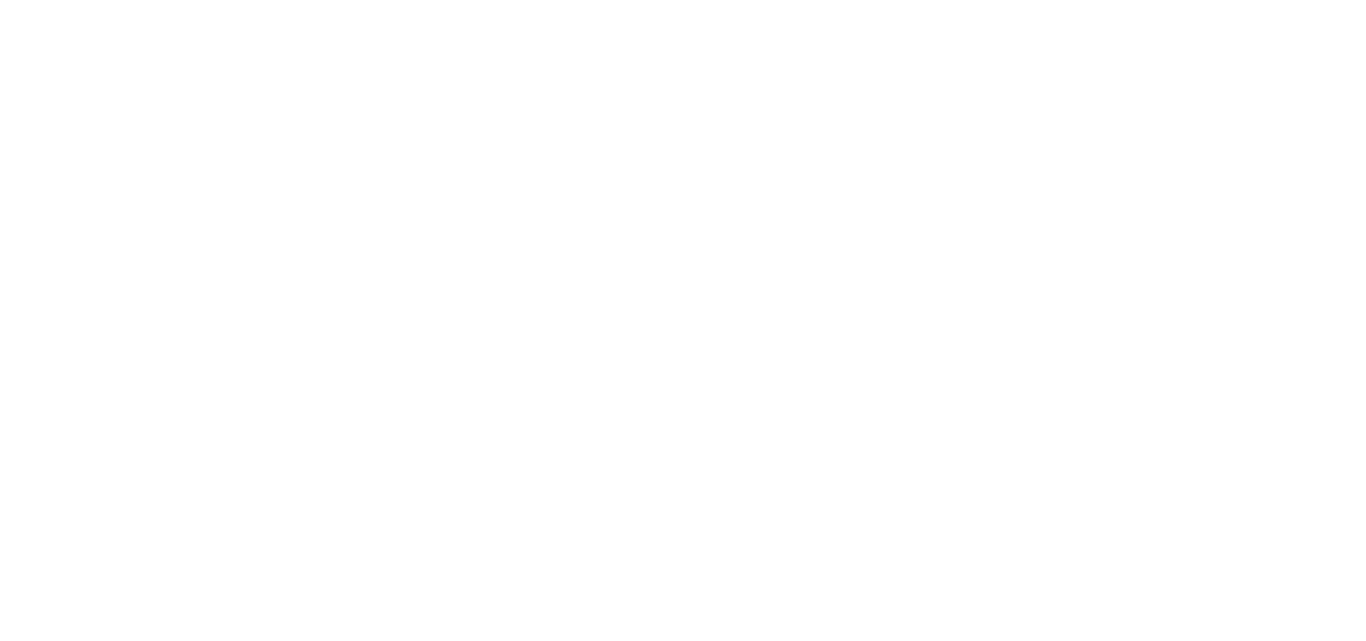 scroll, scrollTop: 0, scrollLeft: 0, axis: both 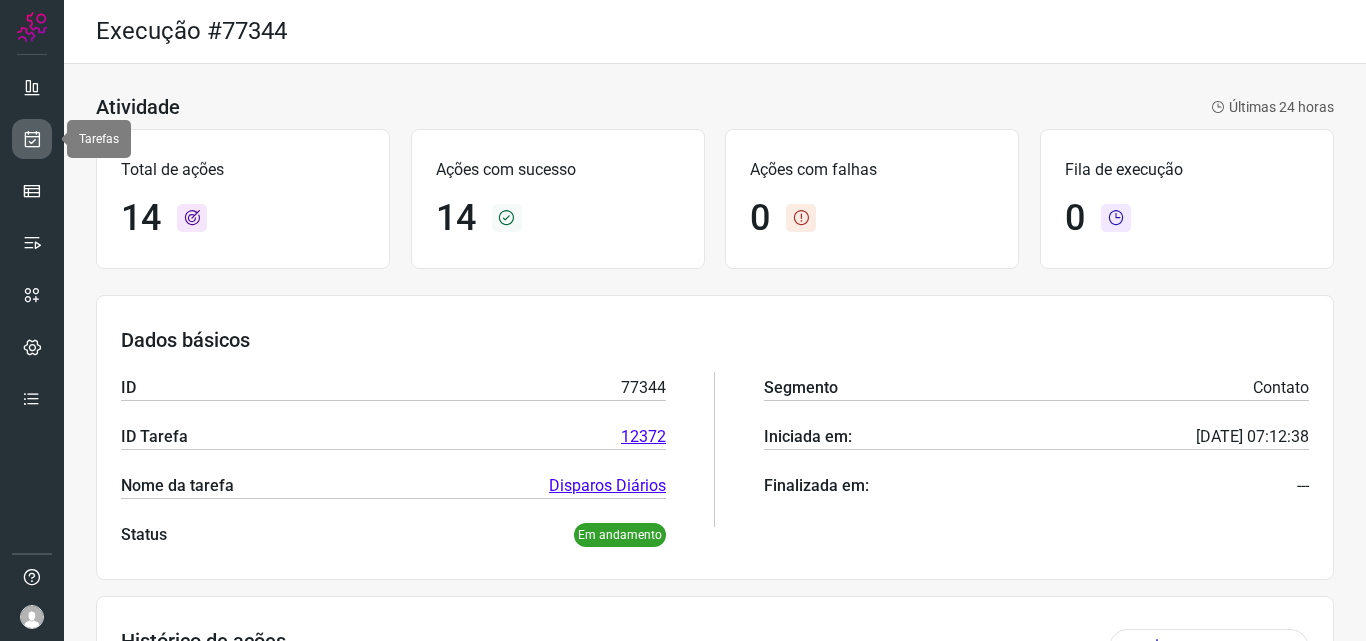 click at bounding box center (32, 139) 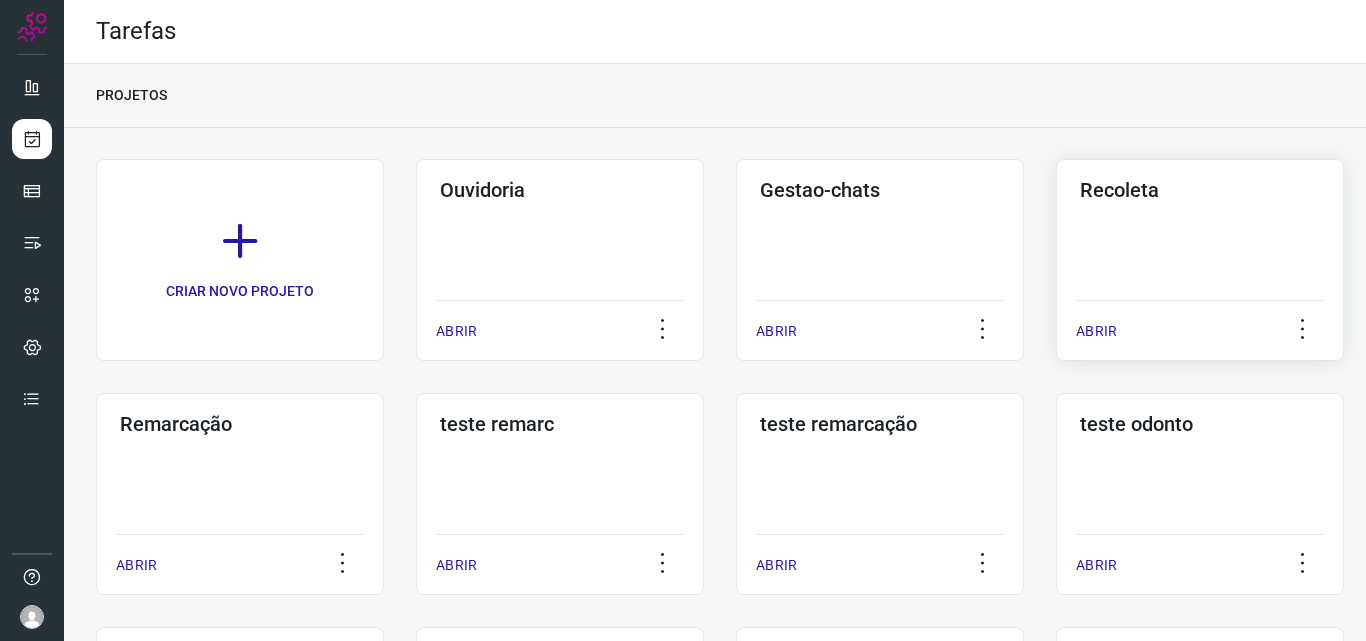 click on "ABRIR" at bounding box center [1200, 325] 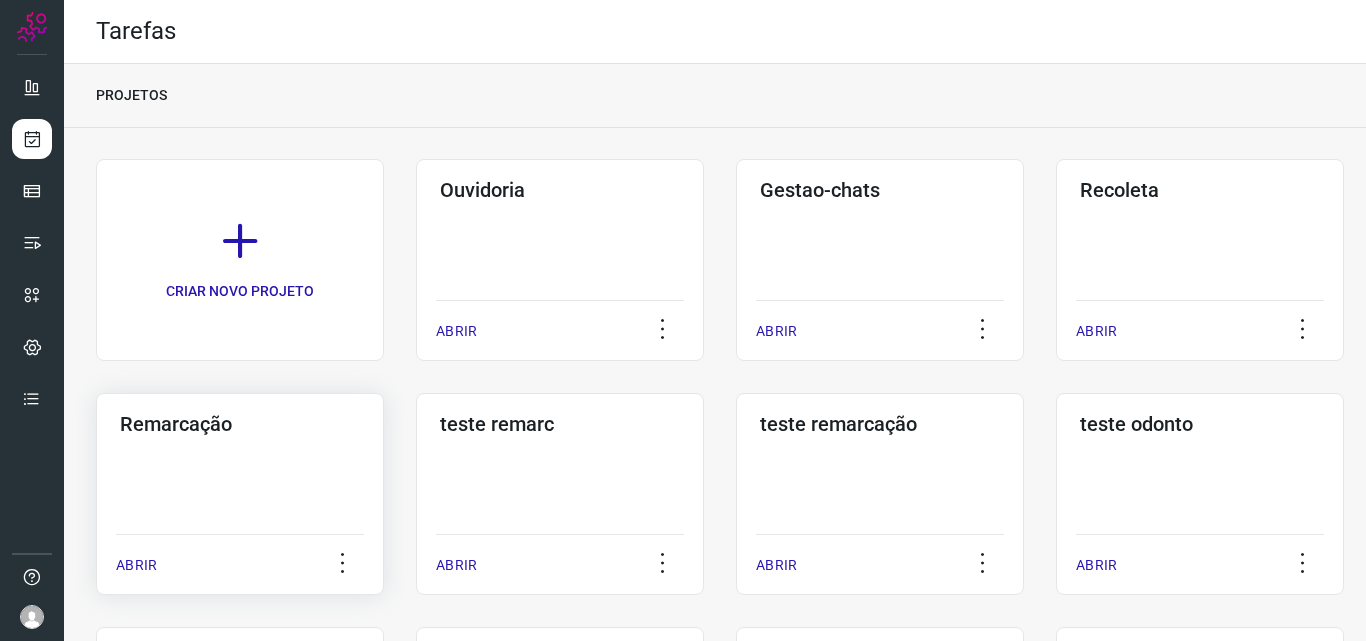 click on "Remarcação  ABRIR" 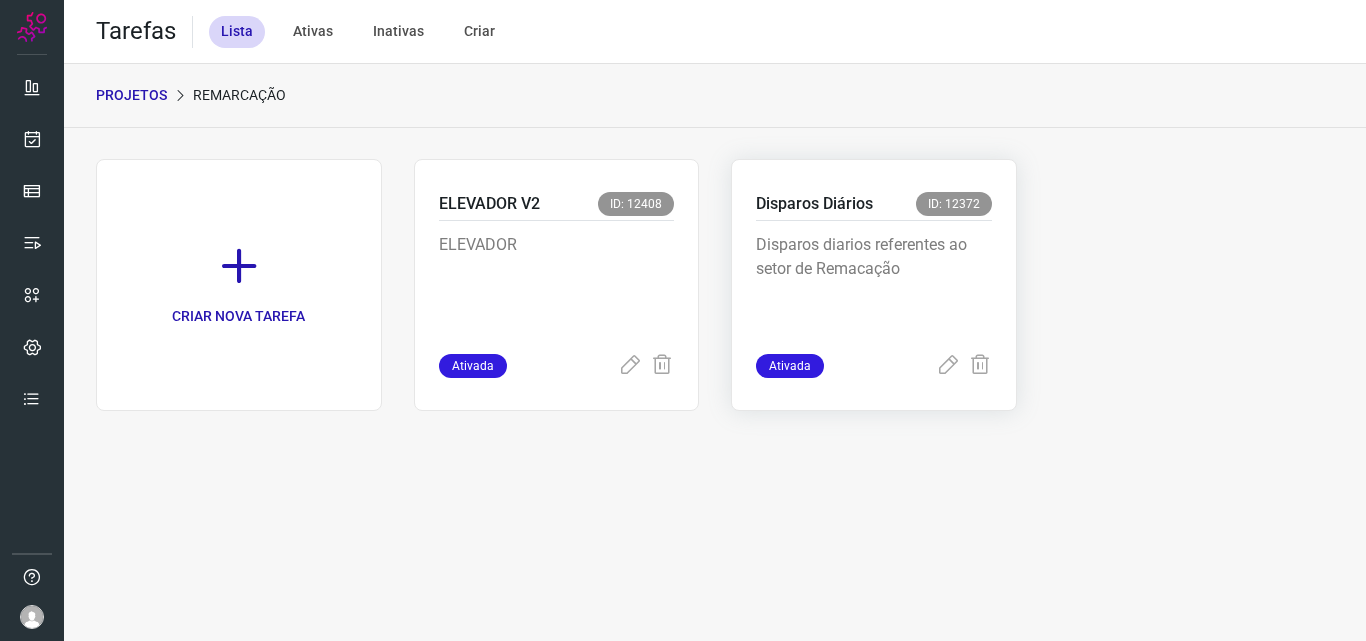 click on "Disparos diarios referentes ao setor de Remacação" at bounding box center [874, 283] 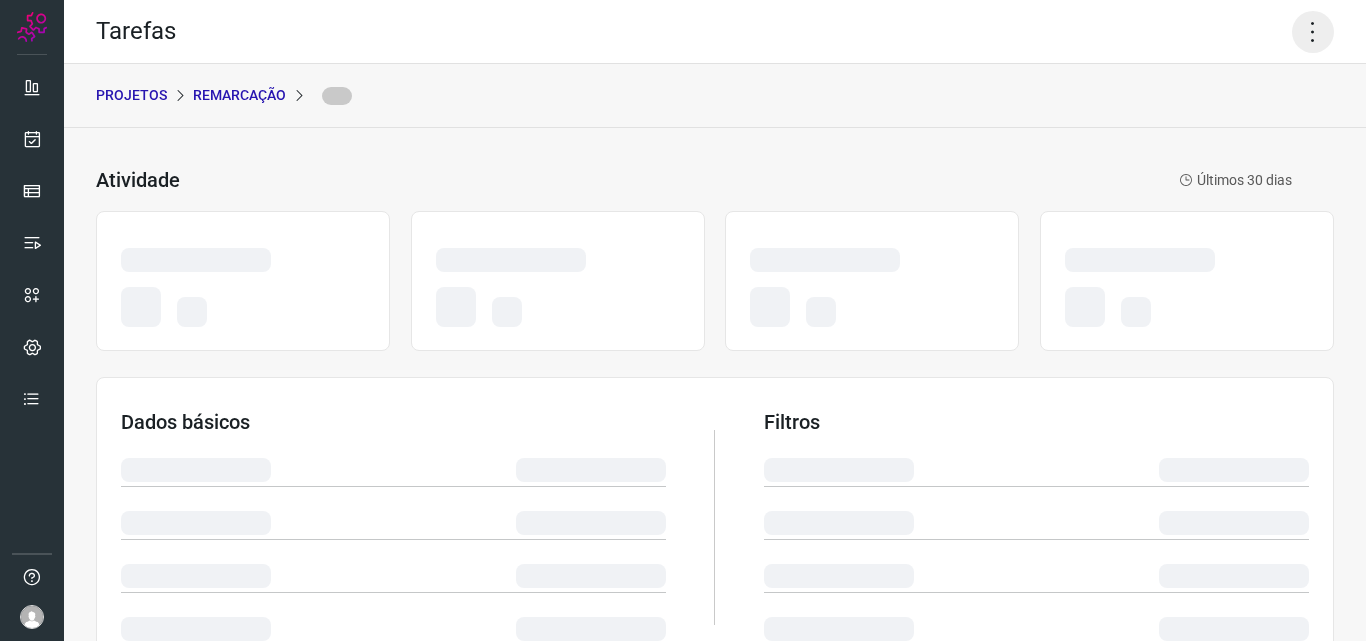 click 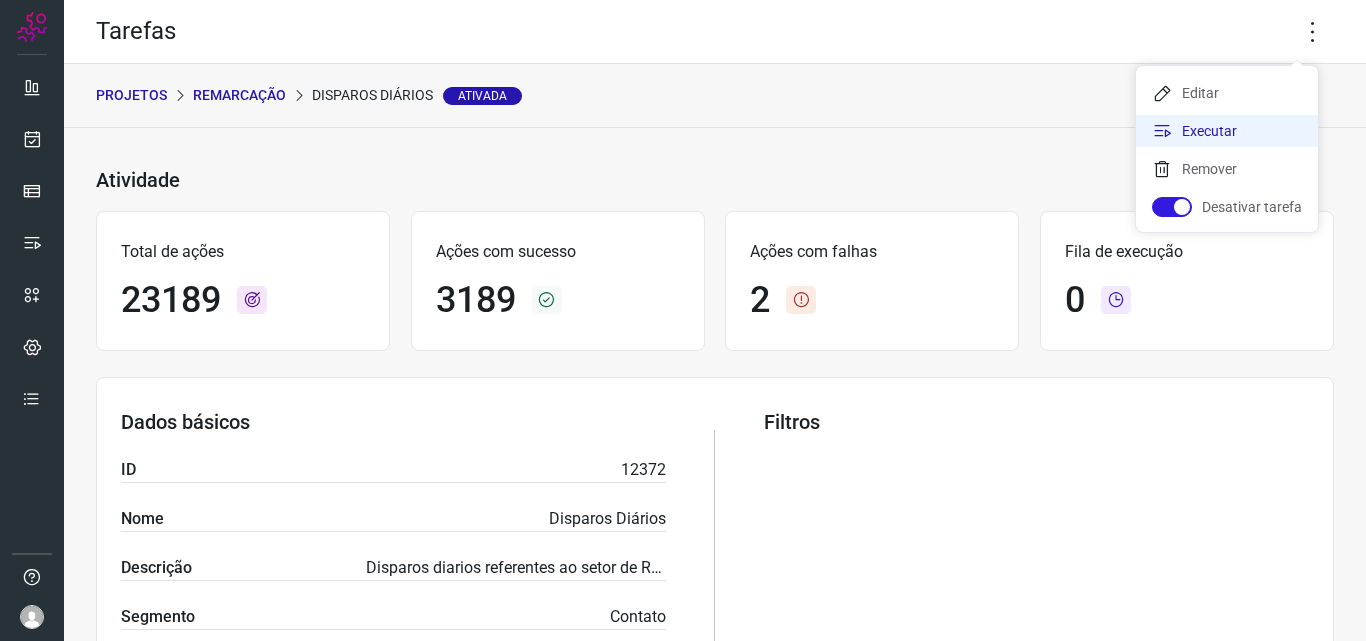 click on "Executar" 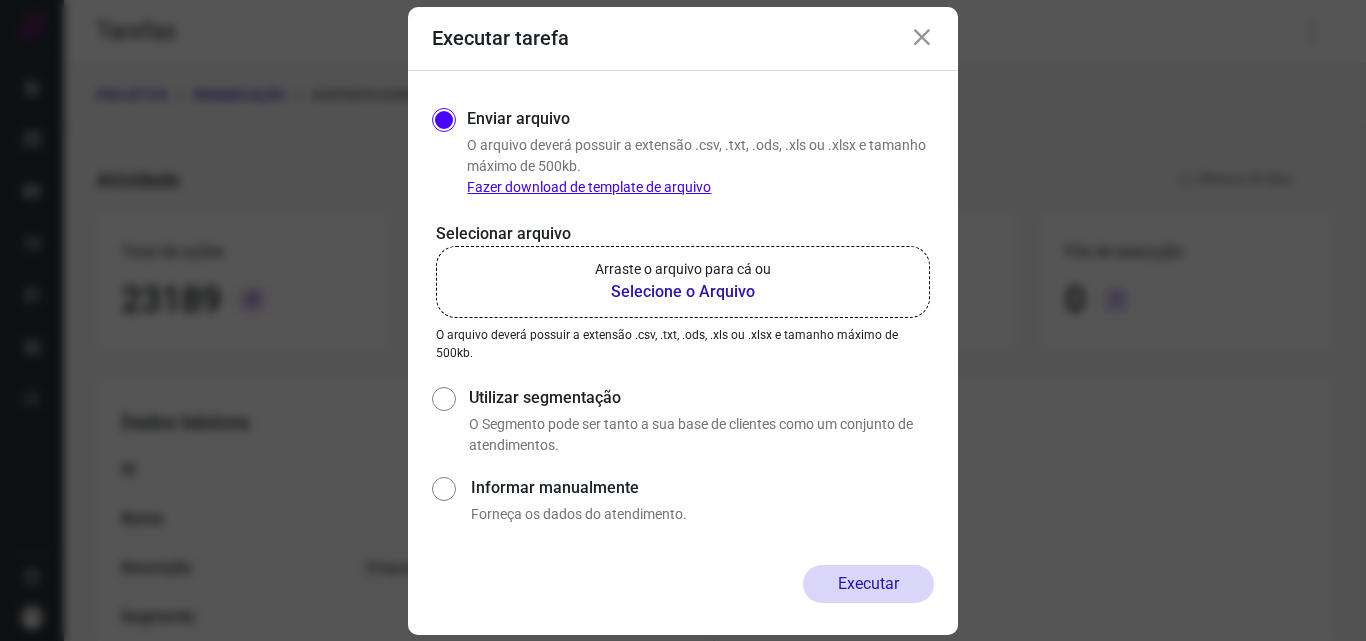 click on "Arraste o arquivo para cá ou Selecione o Arquivo" 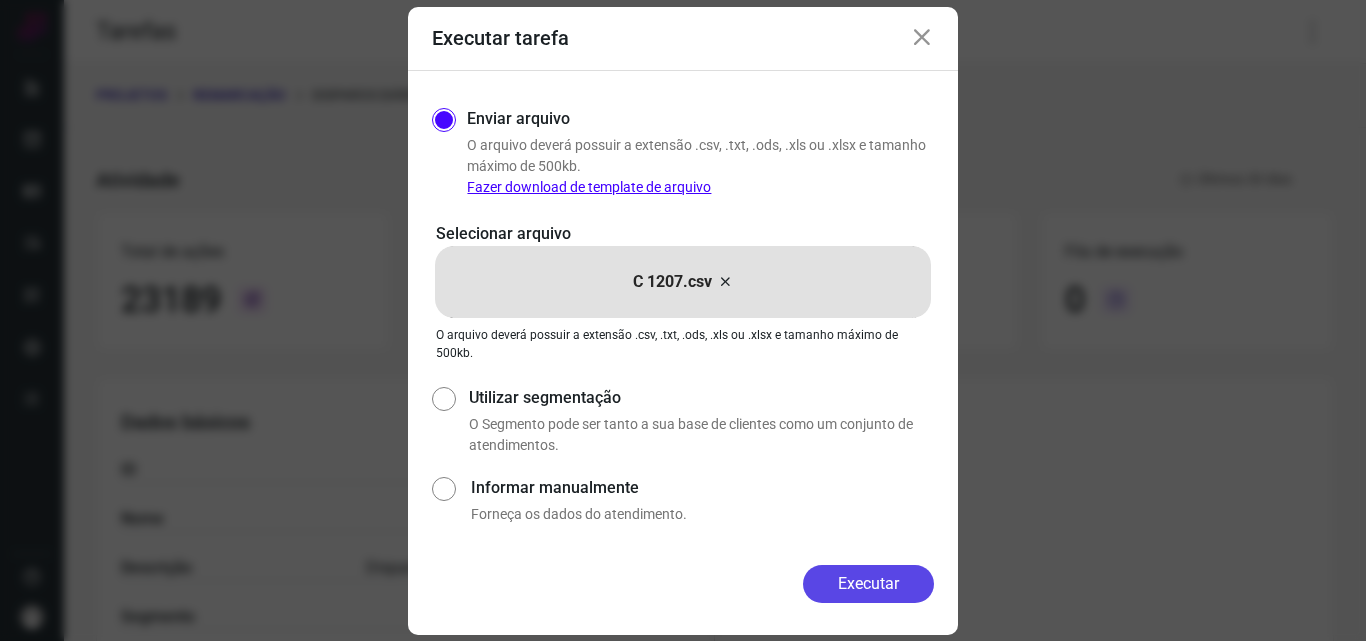 click on "Executar" at bounding box center (868, 584) 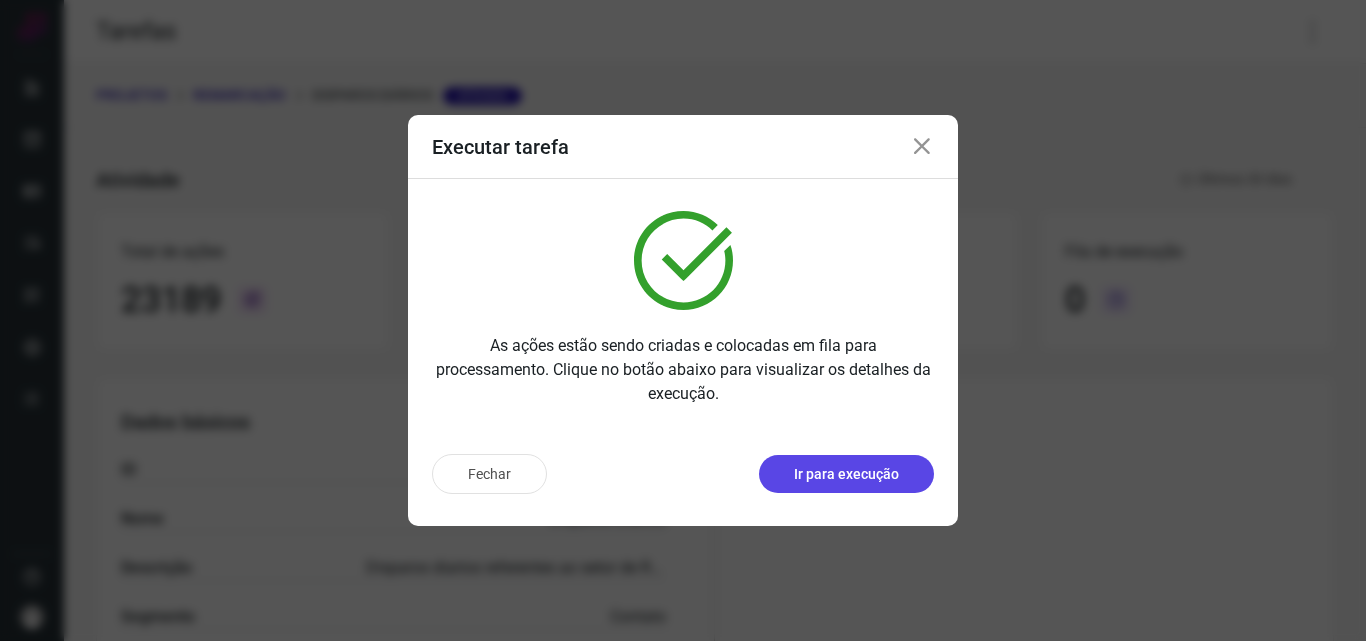 click on "Ir para execução" at bounding box center (846, 474) 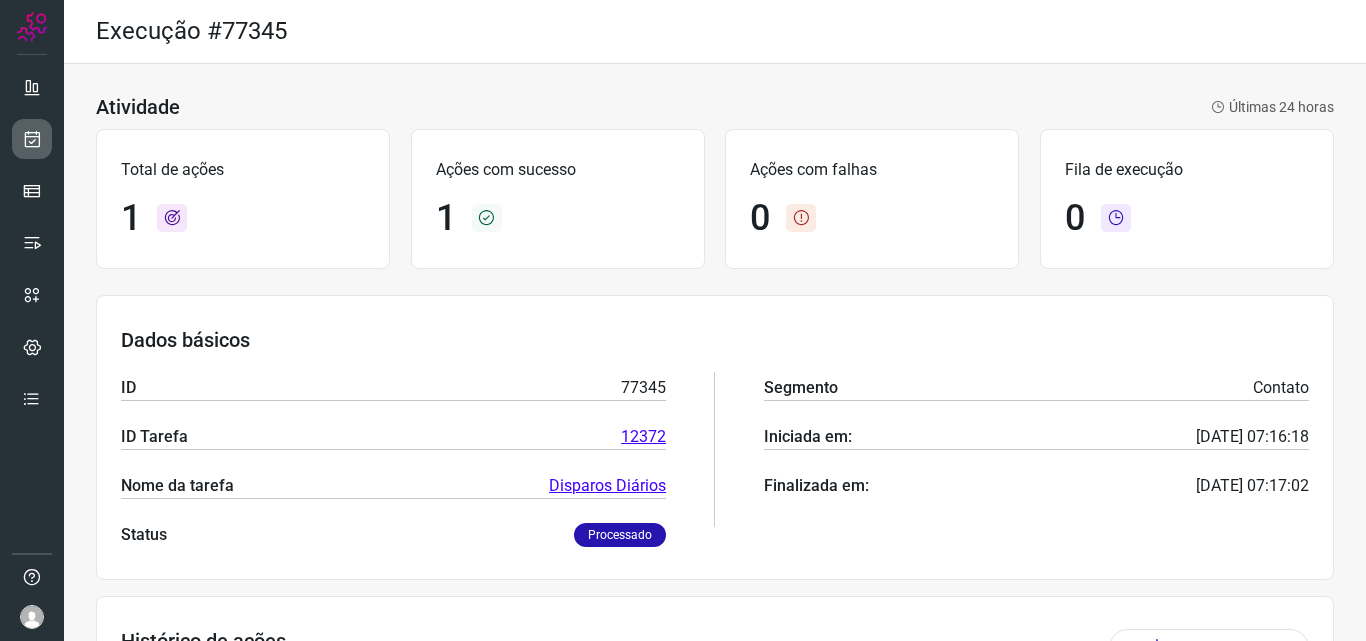 scroll, scrollTop: 0, scrollLeft: 0, axis: both 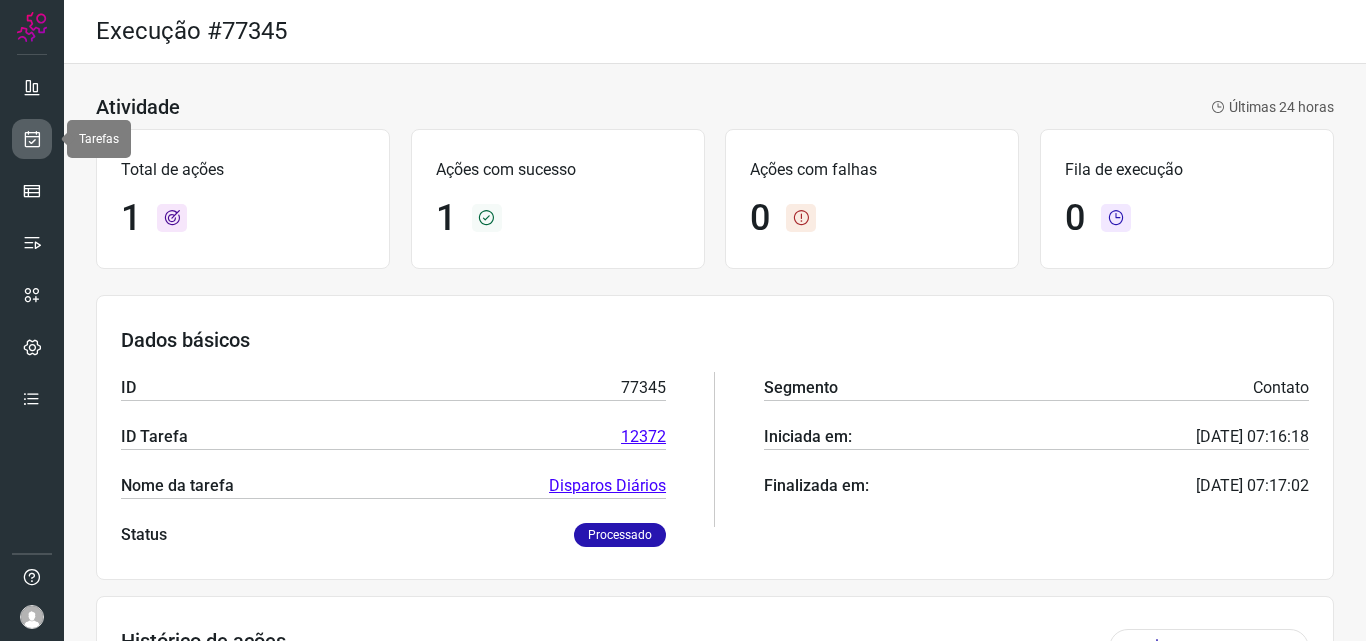 click at bounding box center (32, 139) 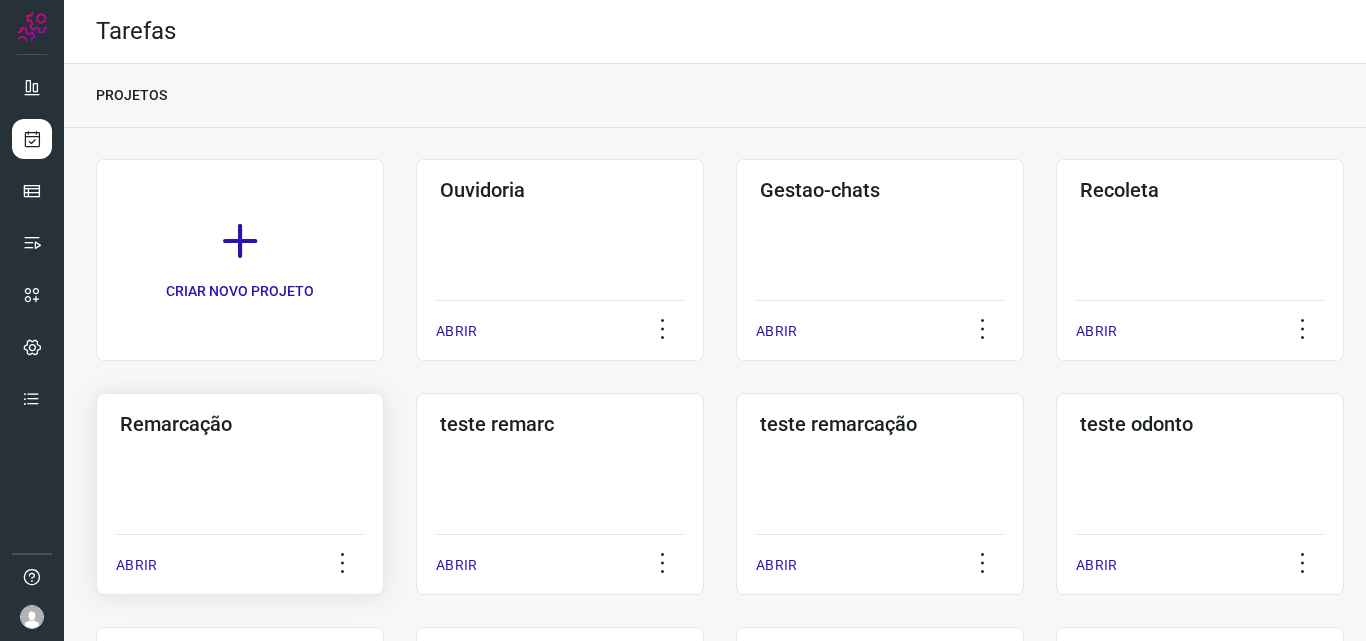 click on "Remarcação  ABRIR" 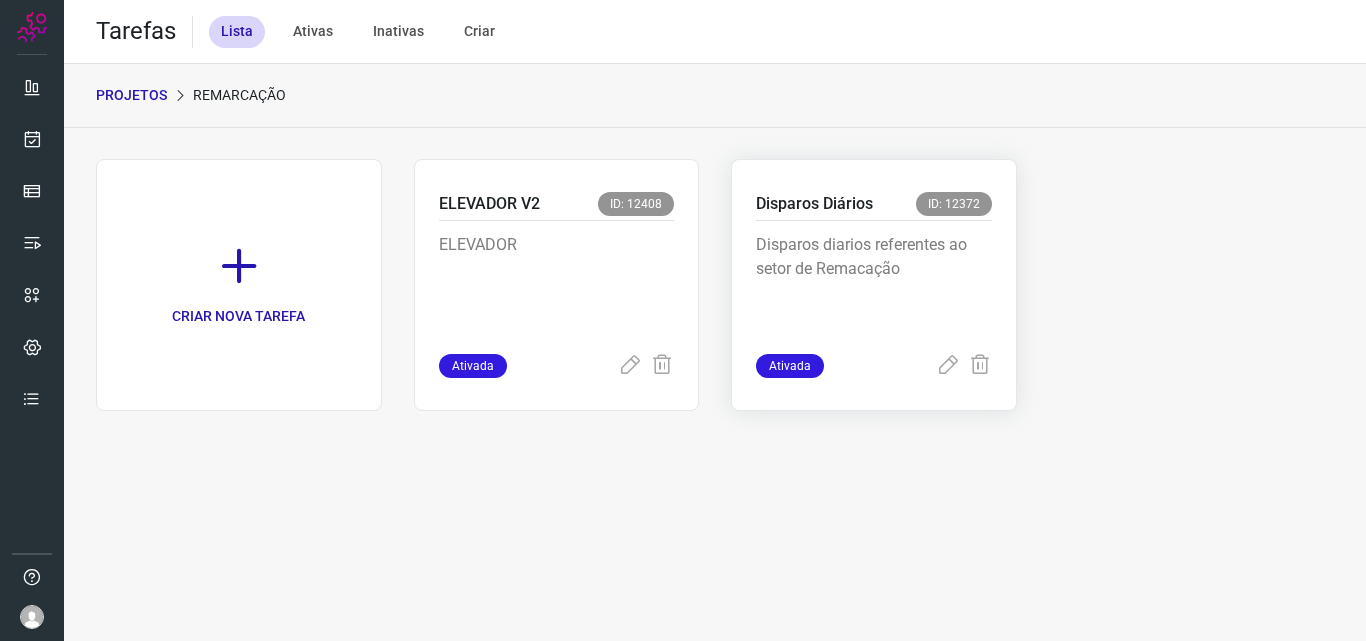 click on "Disparos diarios referentes ao setor de Remacação" at bounding box center [874, 283] 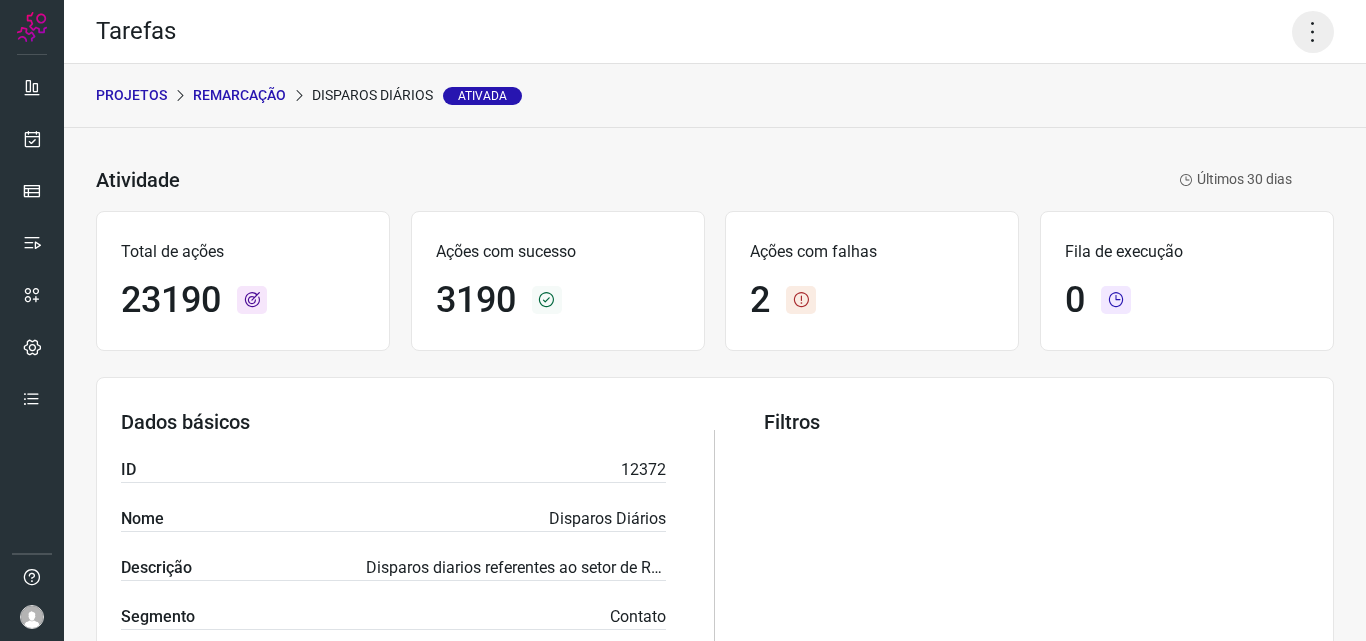 click 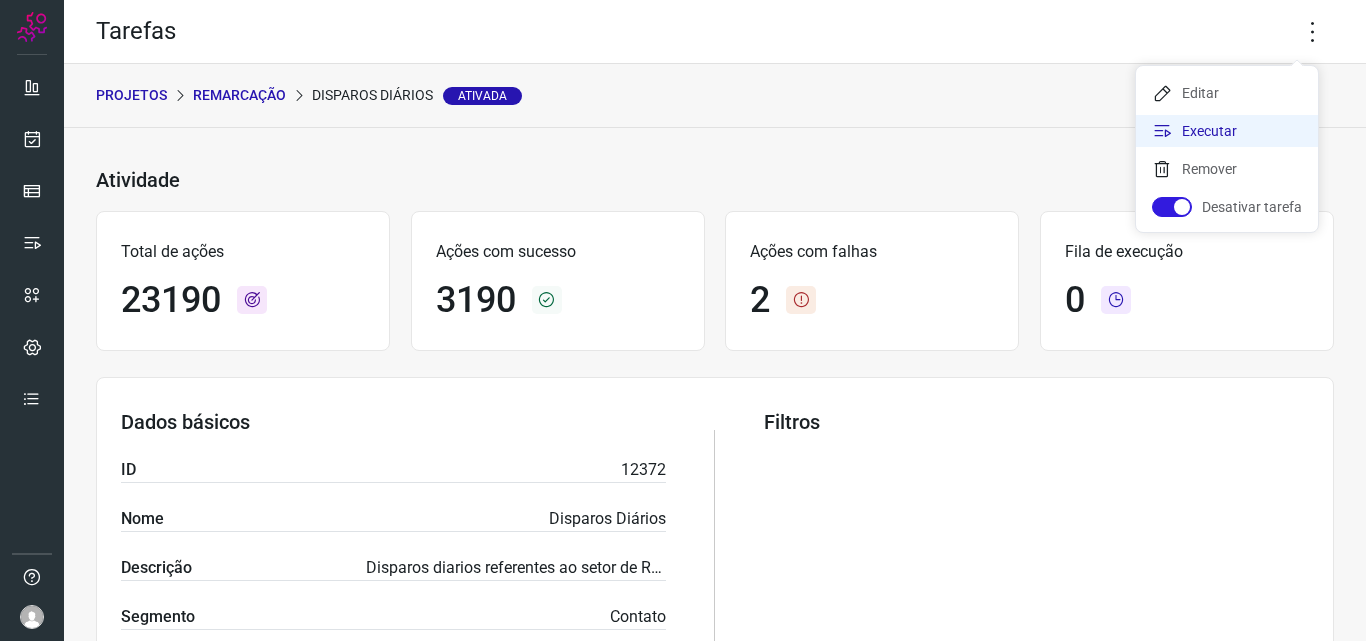 click on "Executar" 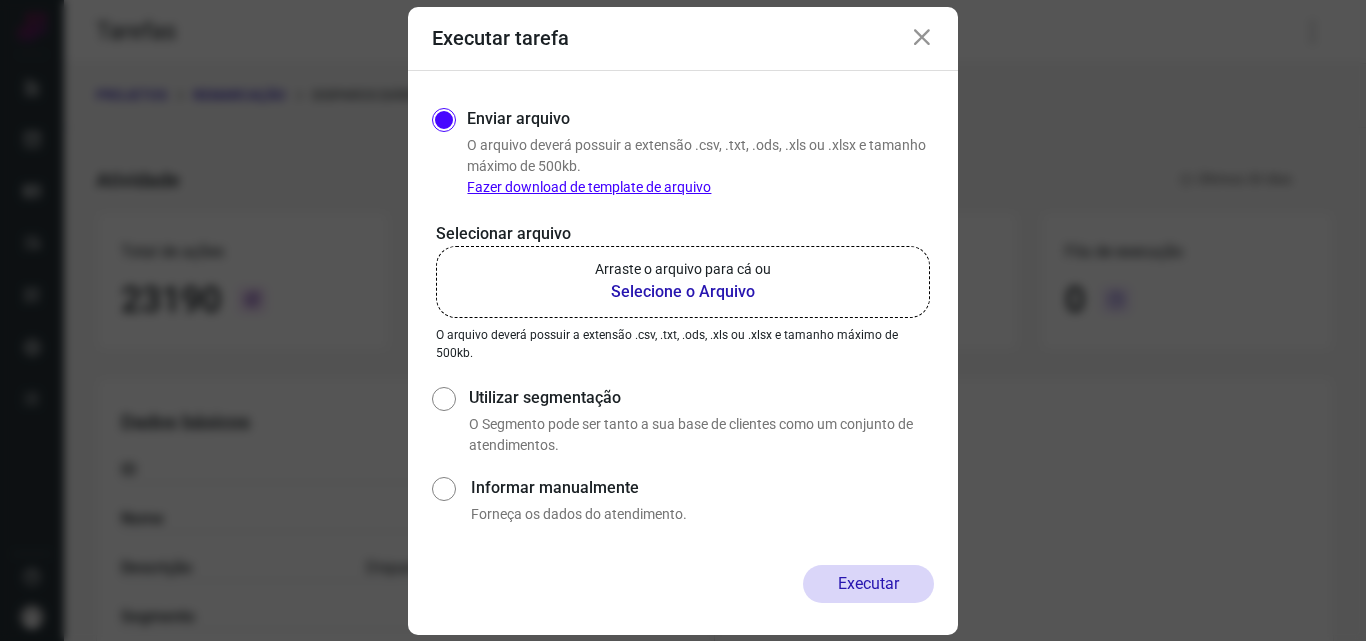 click on "Selecione o Arquivo" at bounding box center [683, 292] 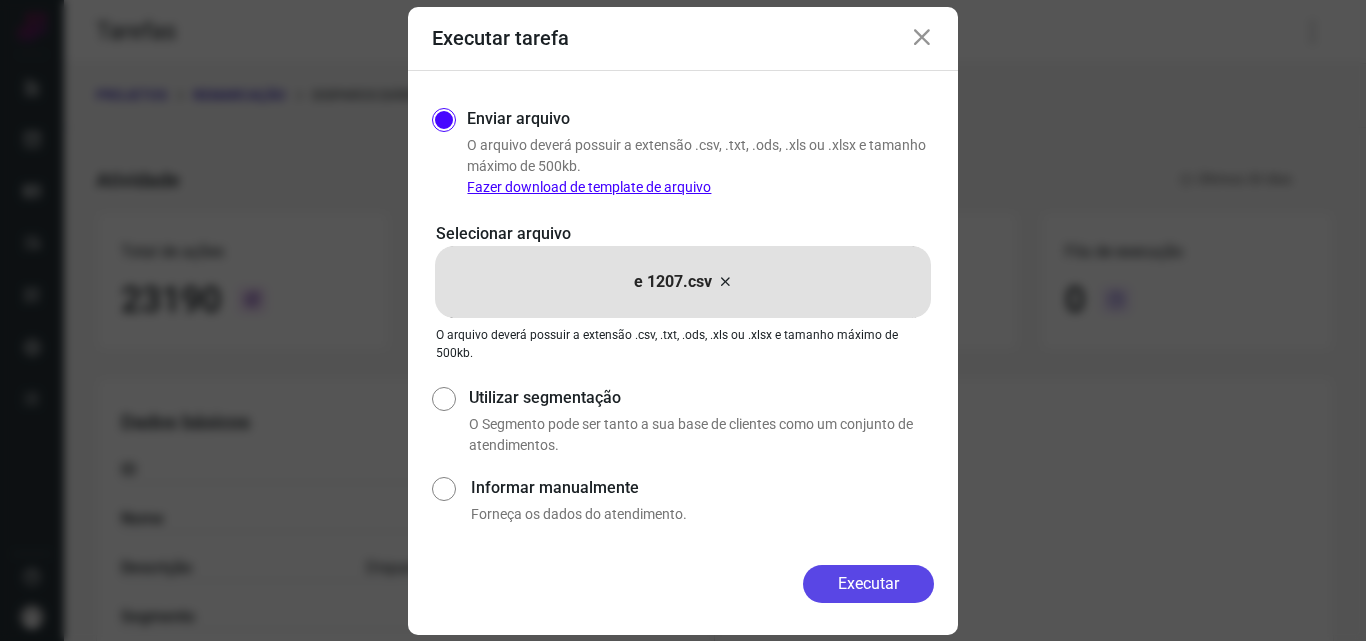 click on "Executar" at bounding box center [868, 584] 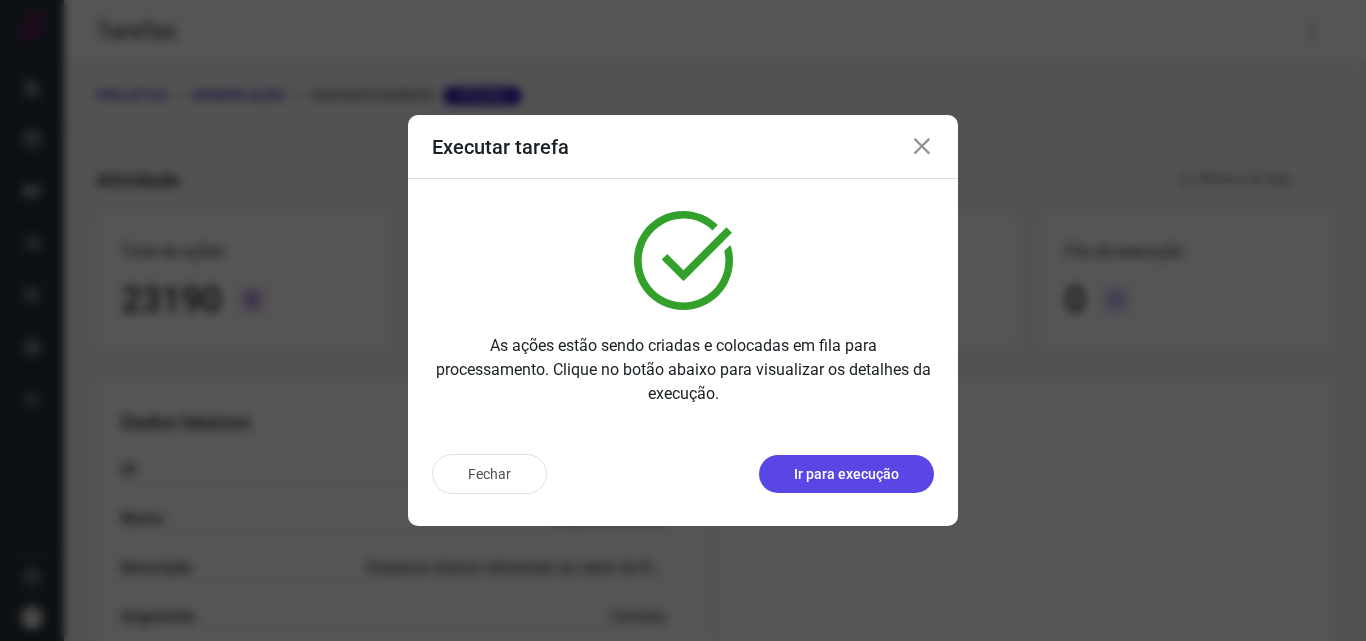 click on "Ir para execução" at bounding box center (846, 474) 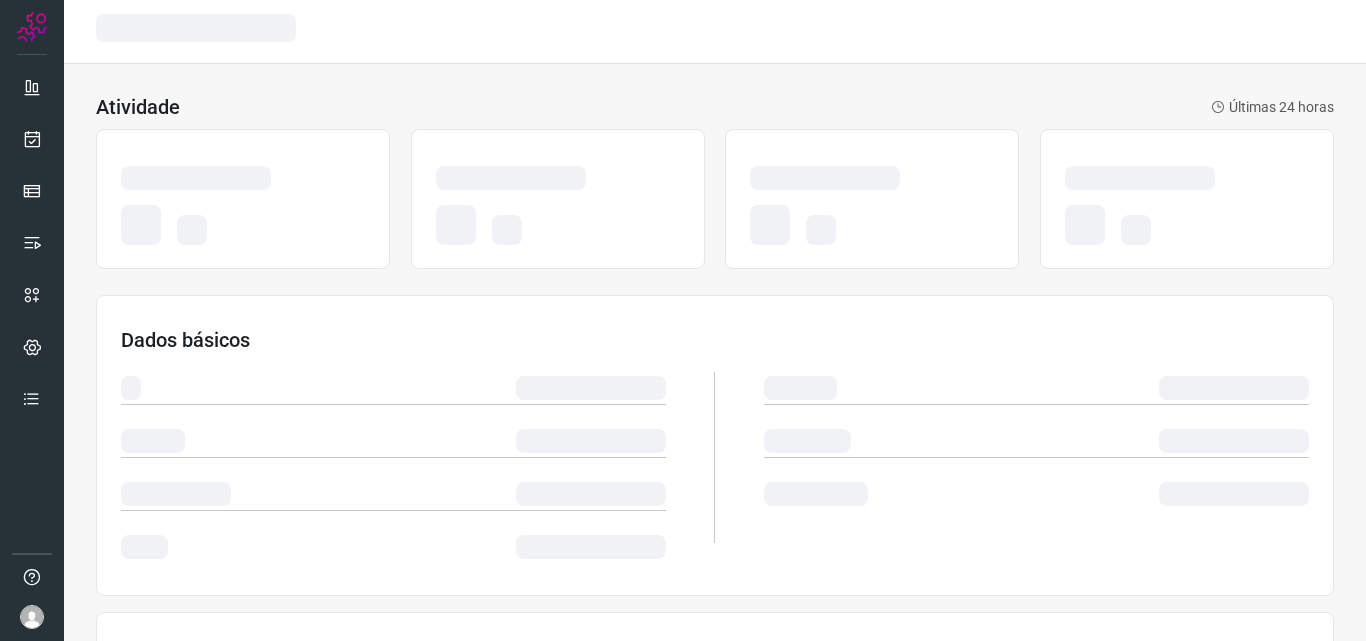 scroll, scrollTop: 0, scrollLeft: 0, axis: both 